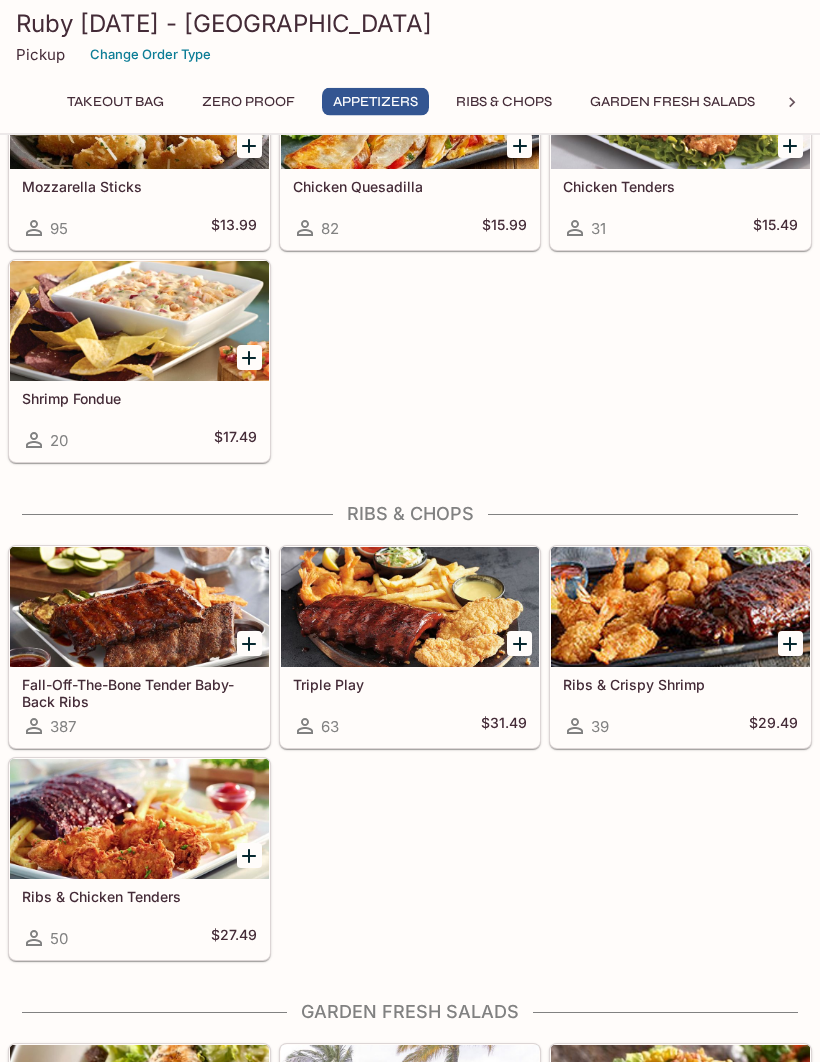scroll, scrollTop: 1371, scrollLeft: 0, axis: vertical 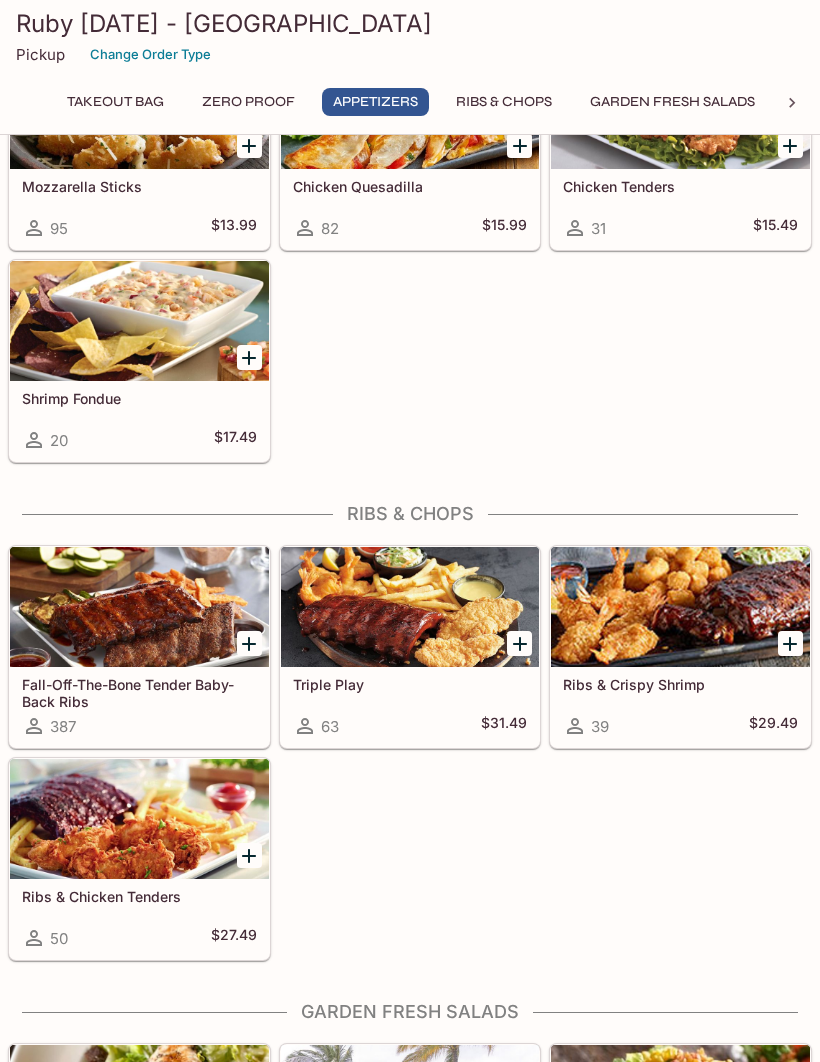 click at bounding box center (139, 607) 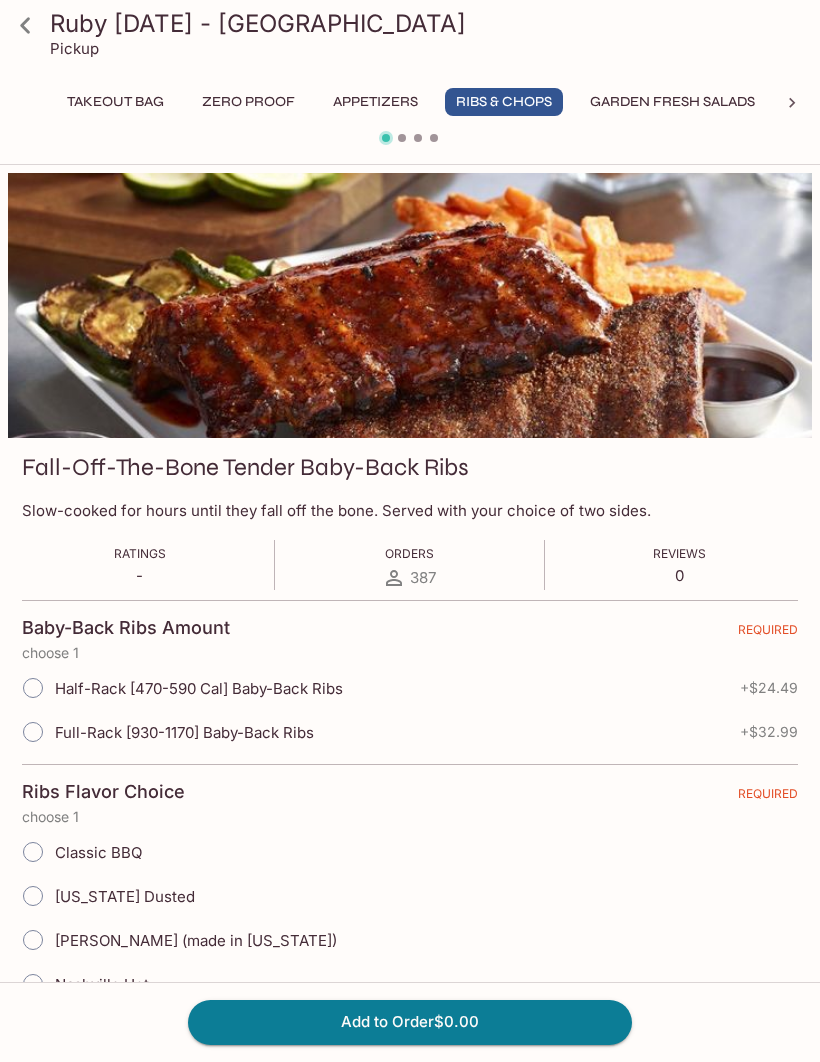 click on "Half-Rack [470-590 Cal] Baby-Back Ribs" at bounding box center (33, 688) 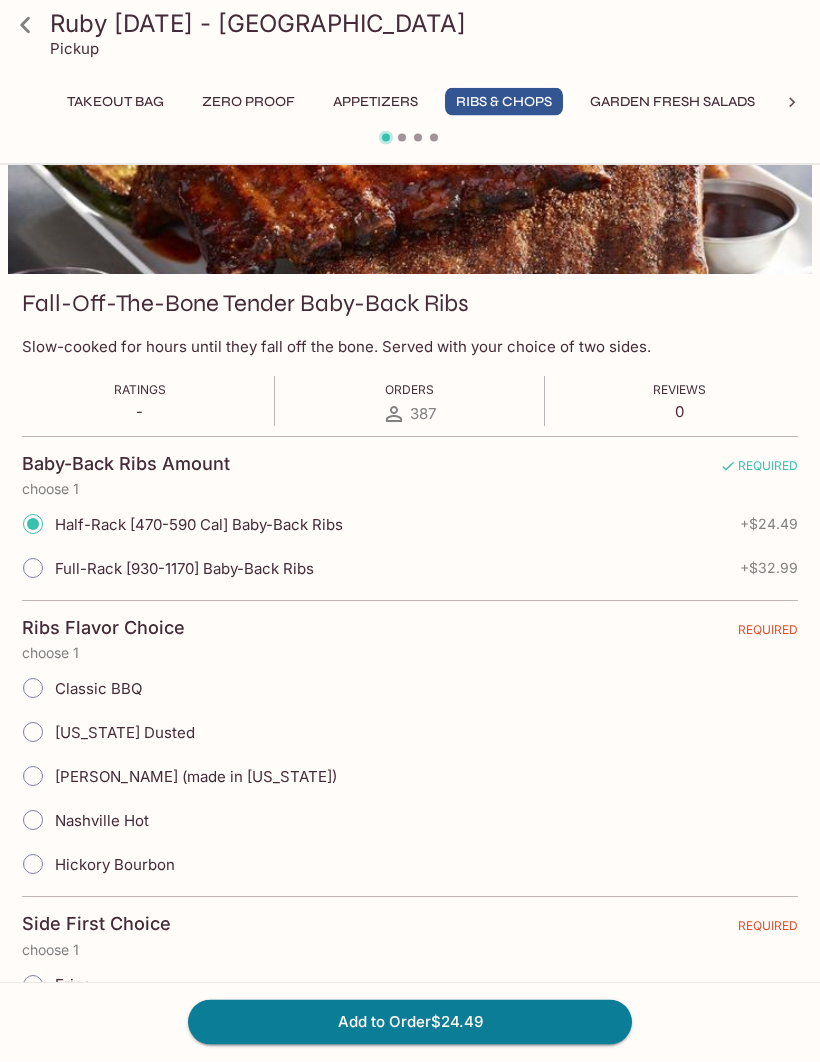 scroll, scrollTop: 166, scrollLeft: 0, axis: vertical 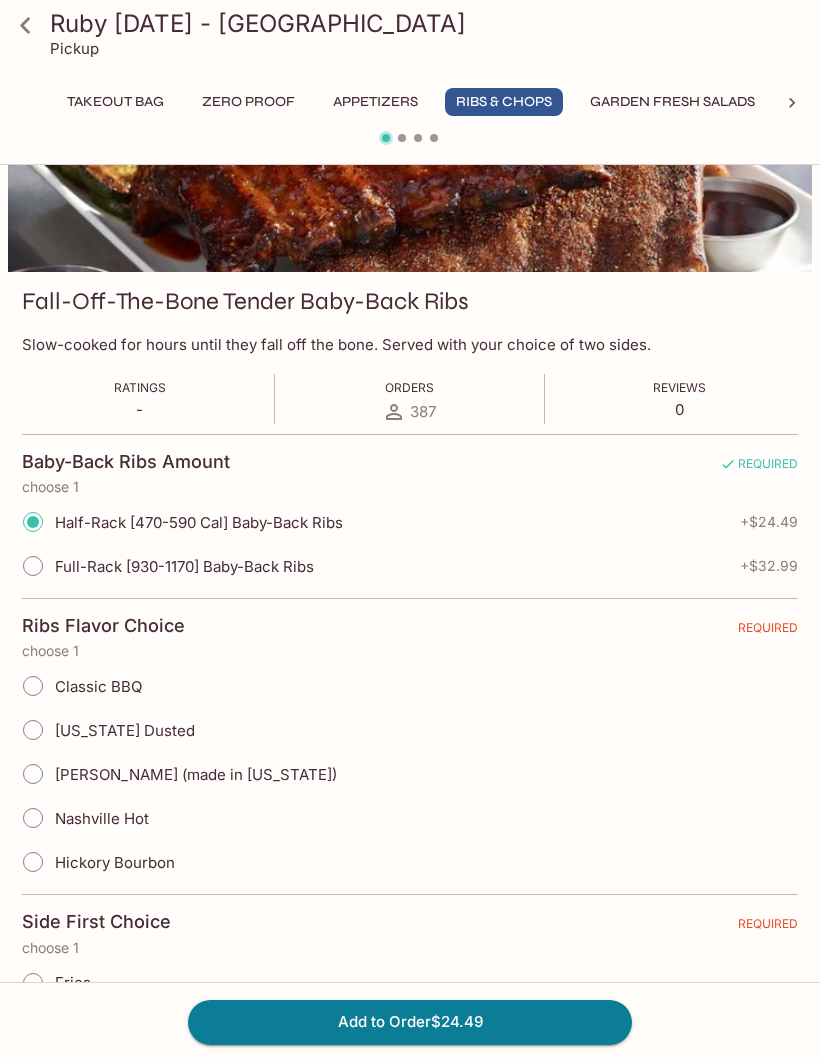click on "[PERSON_NAME] (made in [US_STATE])" at bounding box center [33, 774] 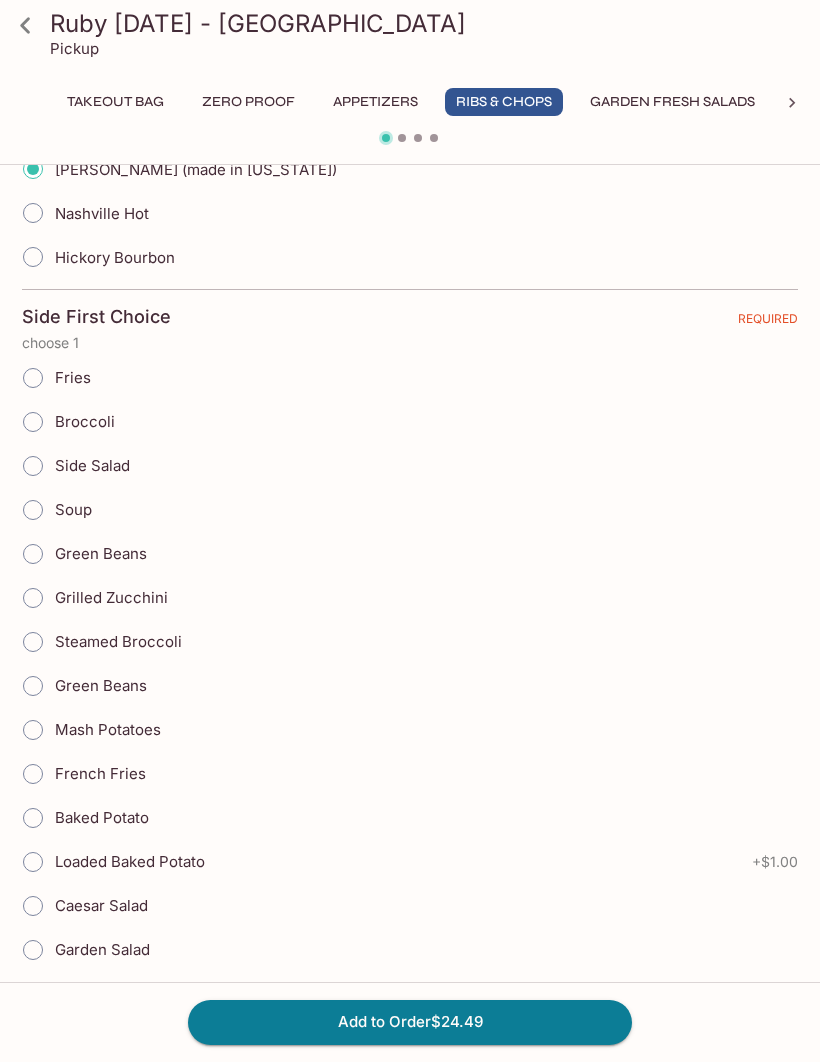 scroll, scrollTop: 812, scrollLeft: 0, axis: vertical 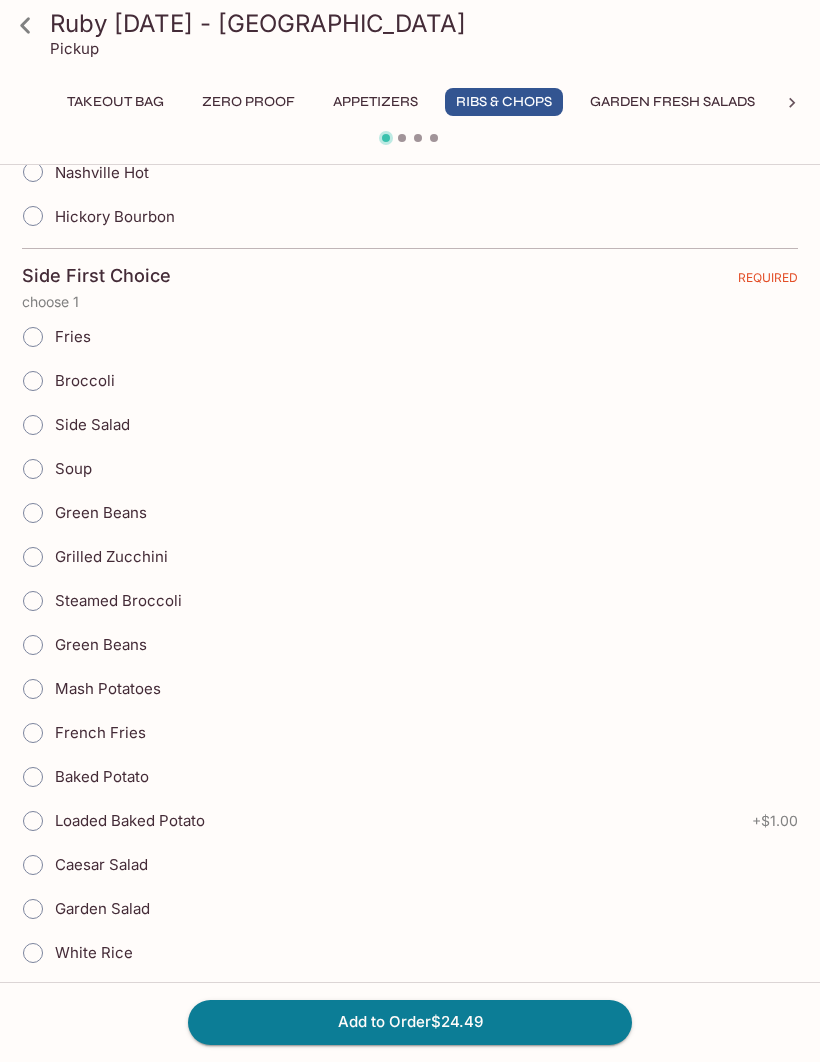 click on "Baked Potato" at bounding box center [33, 777] 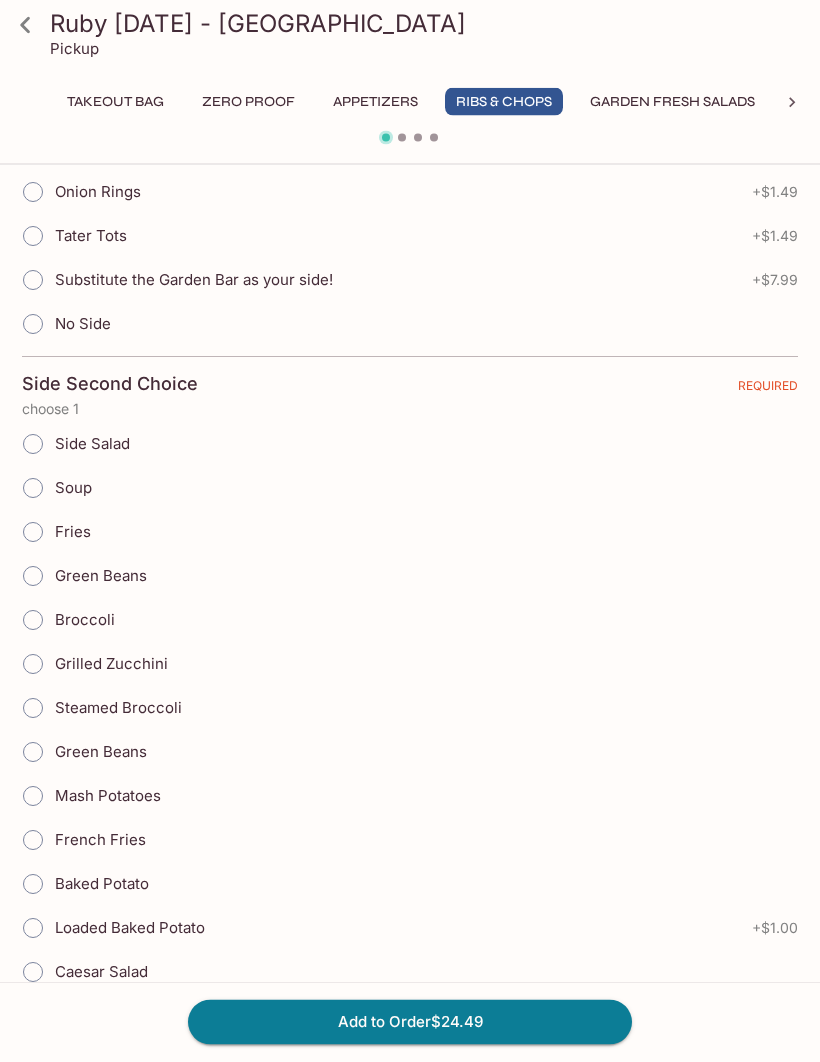 scroll, scrollTop: 1793, scrollLeft: 0, axis: vertical 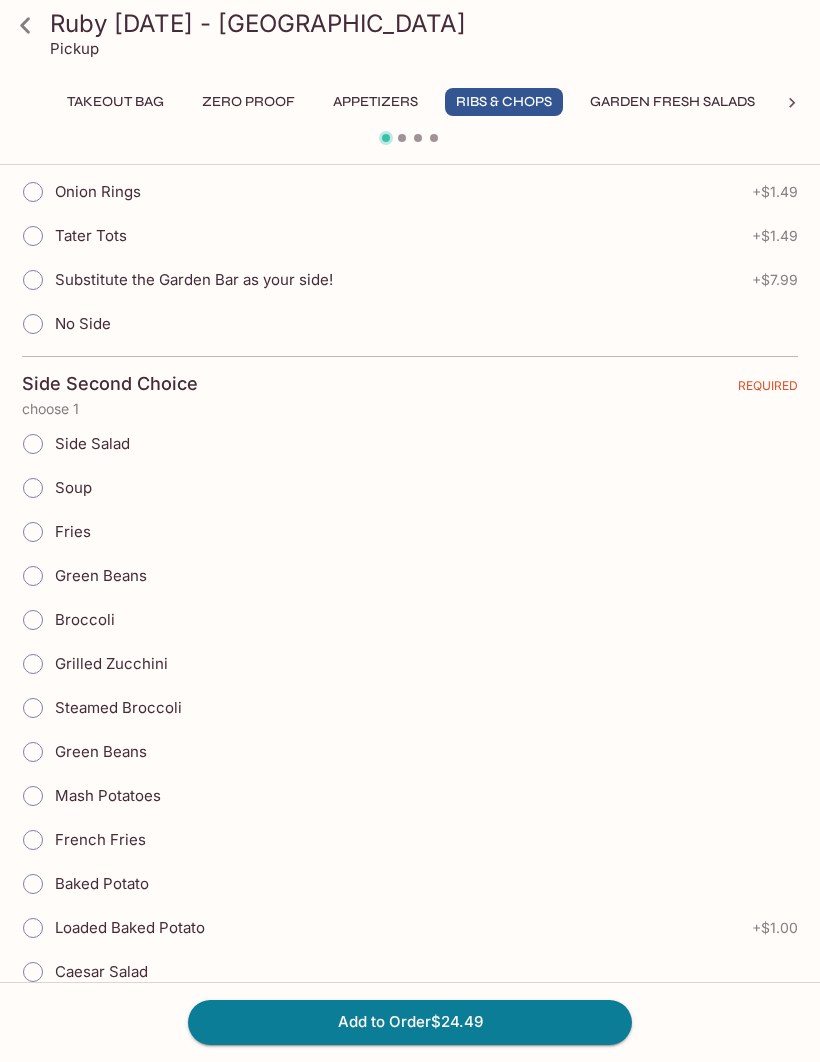 click on "Grilled Zucchini" at bounding box center [33, 664] 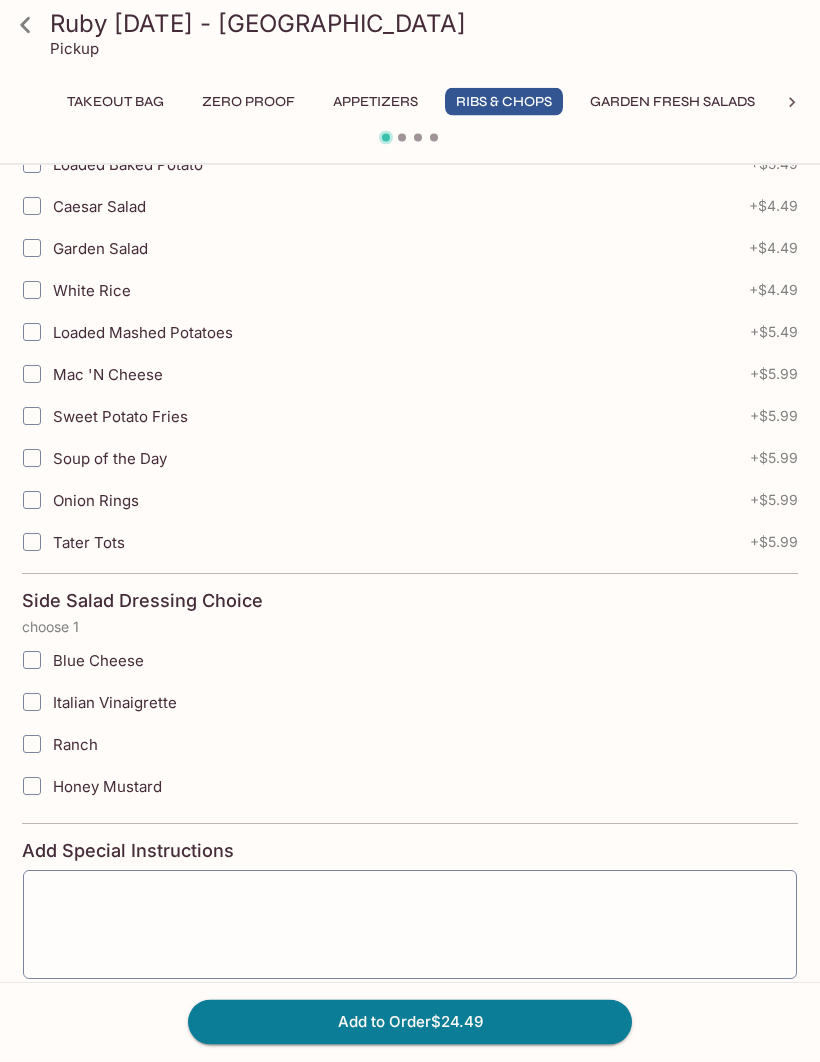 scroll, scrollTop: 3500, scrollLeft: 0, axis: vertical 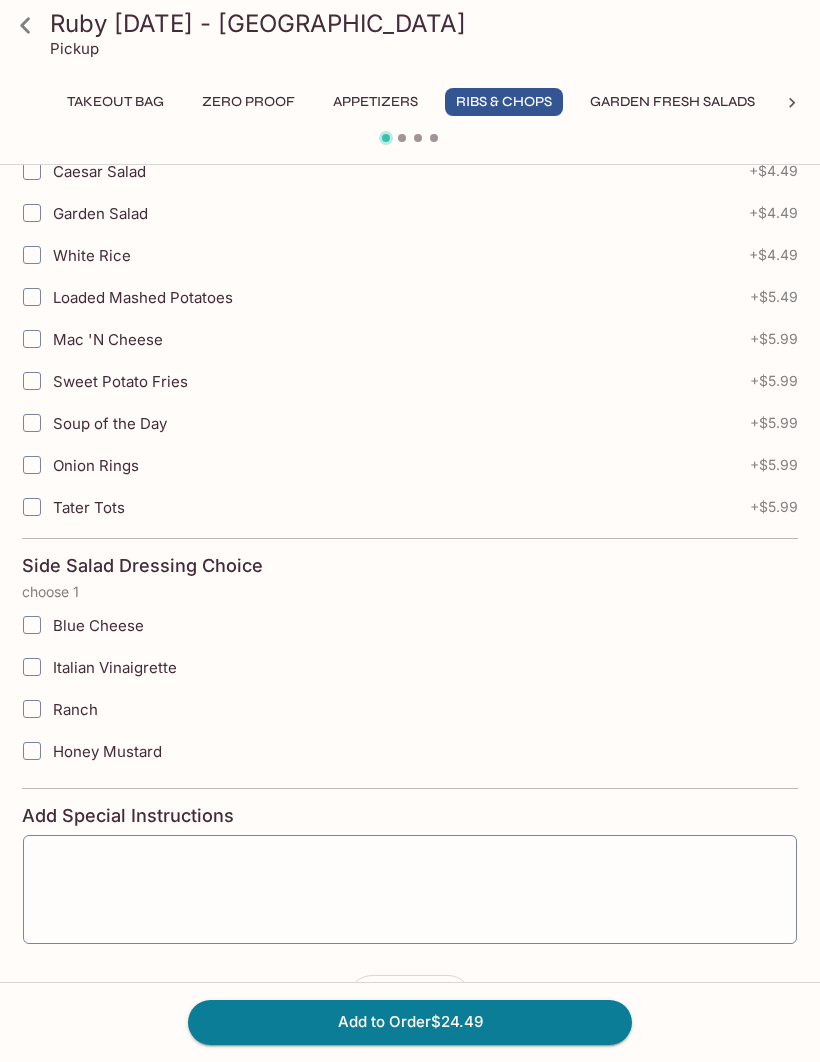 click on "Add to Order  $24.49" at bounding box center (410, 1022) 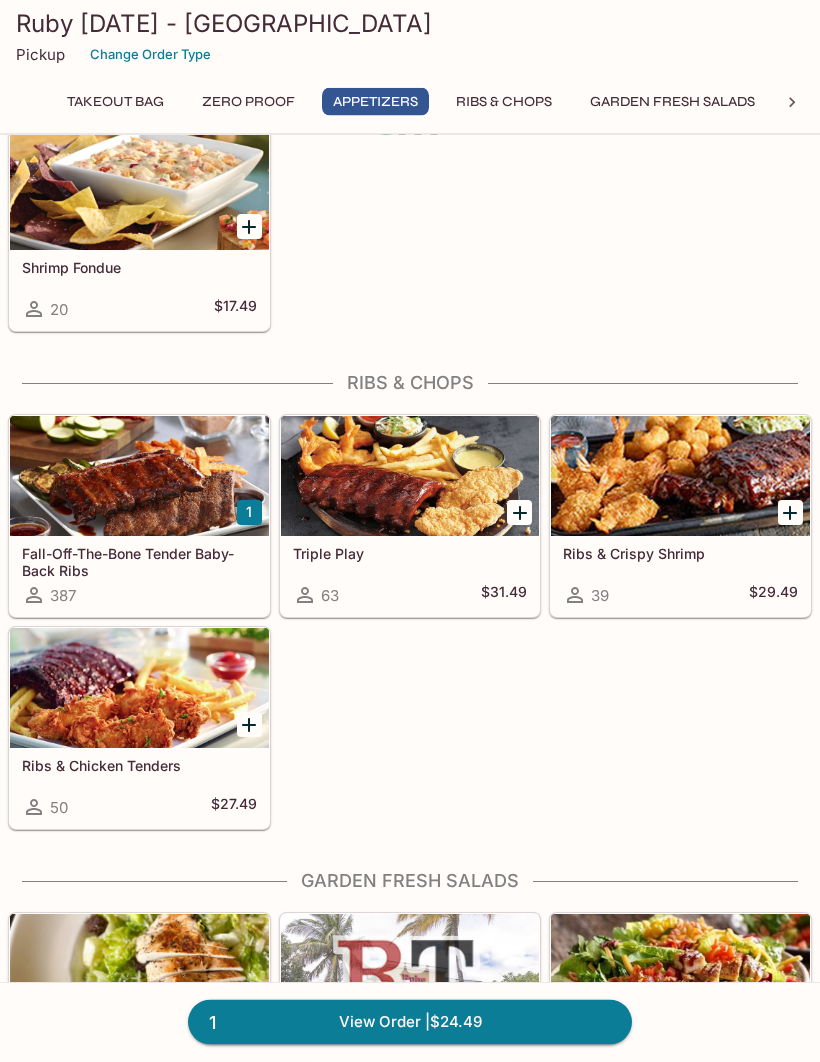 scroll, scrollTop: 1502, scrollLeft: 0, axis: vertical 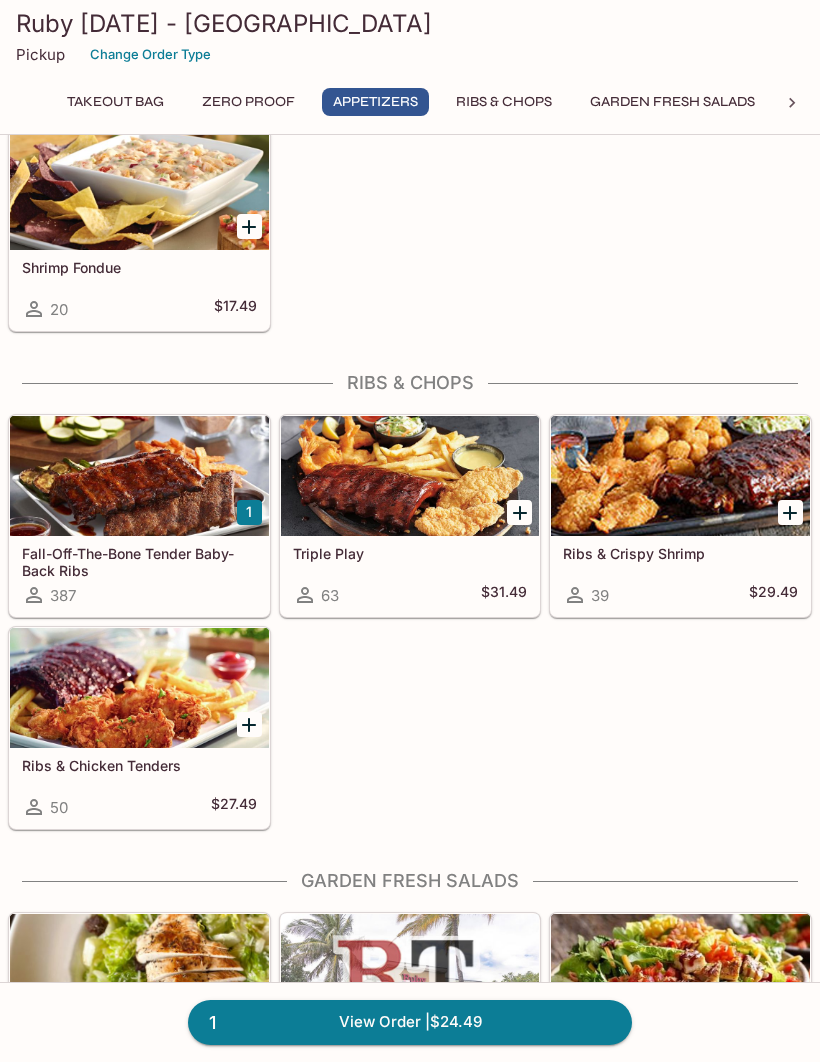click at bounding box center [139, 476] 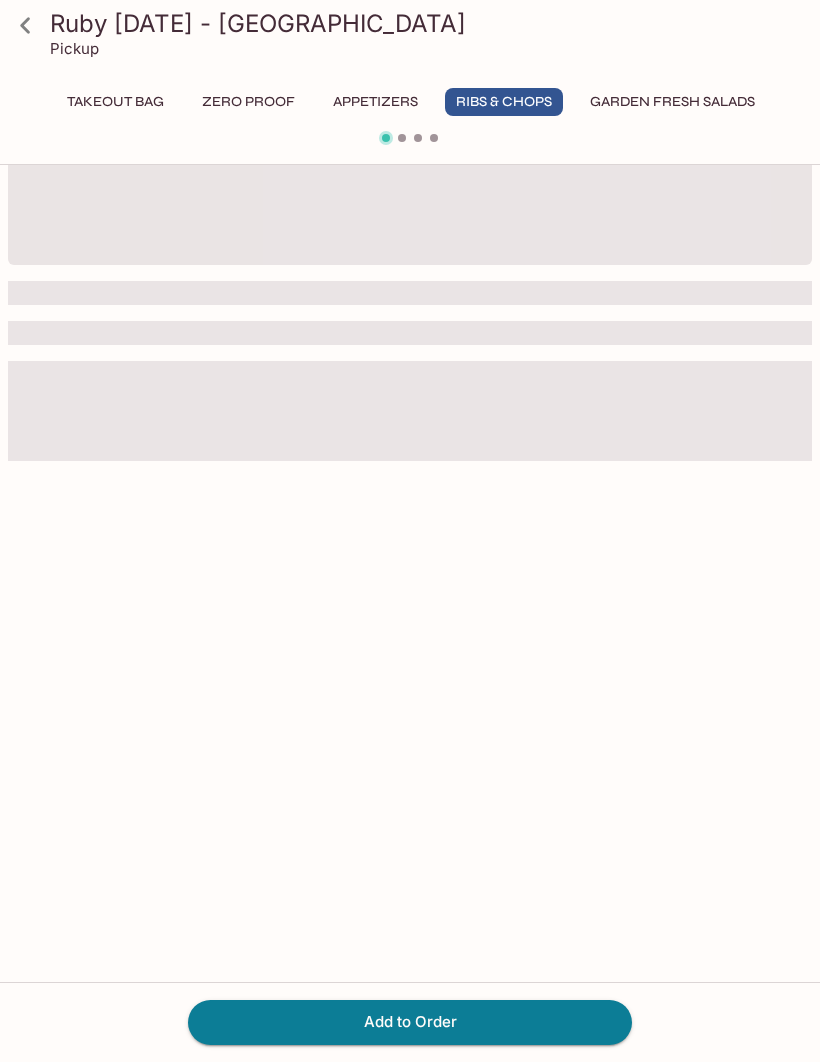 scroll, scrollTop: 0, scrollLeft: 0, axis: both 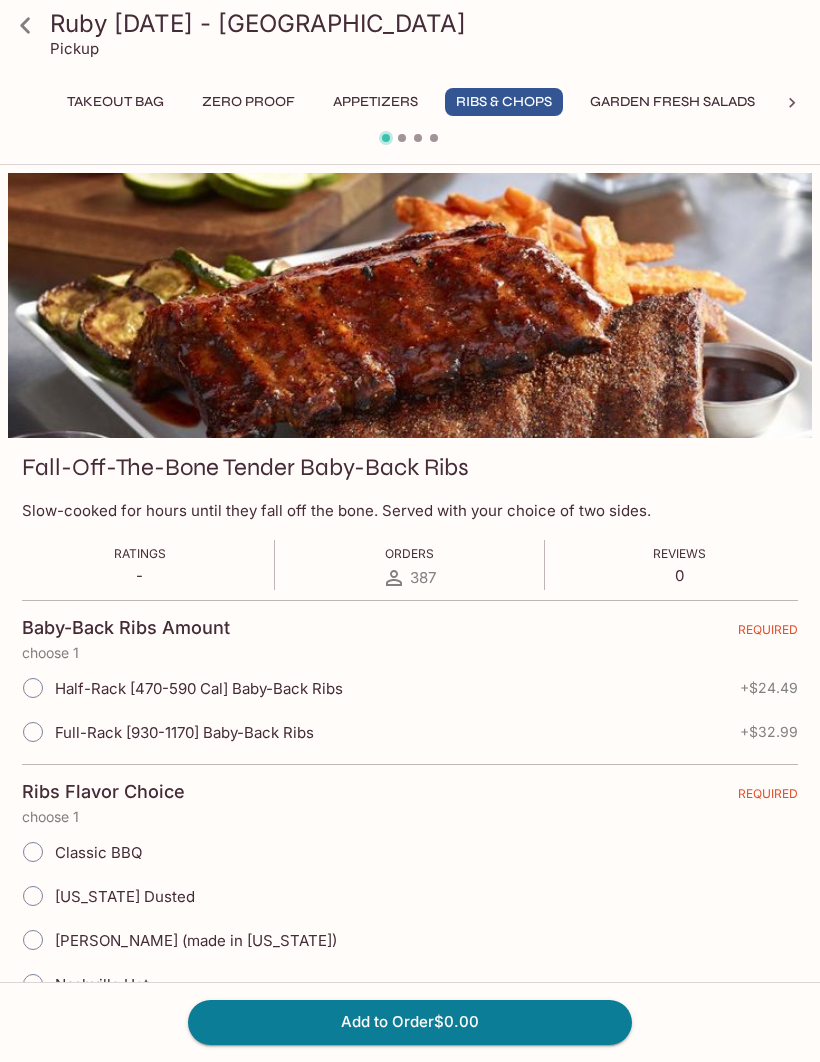 click on "Full-Rack [930-1170] Baby-Back Ribs" at bounding box center [33, 732] 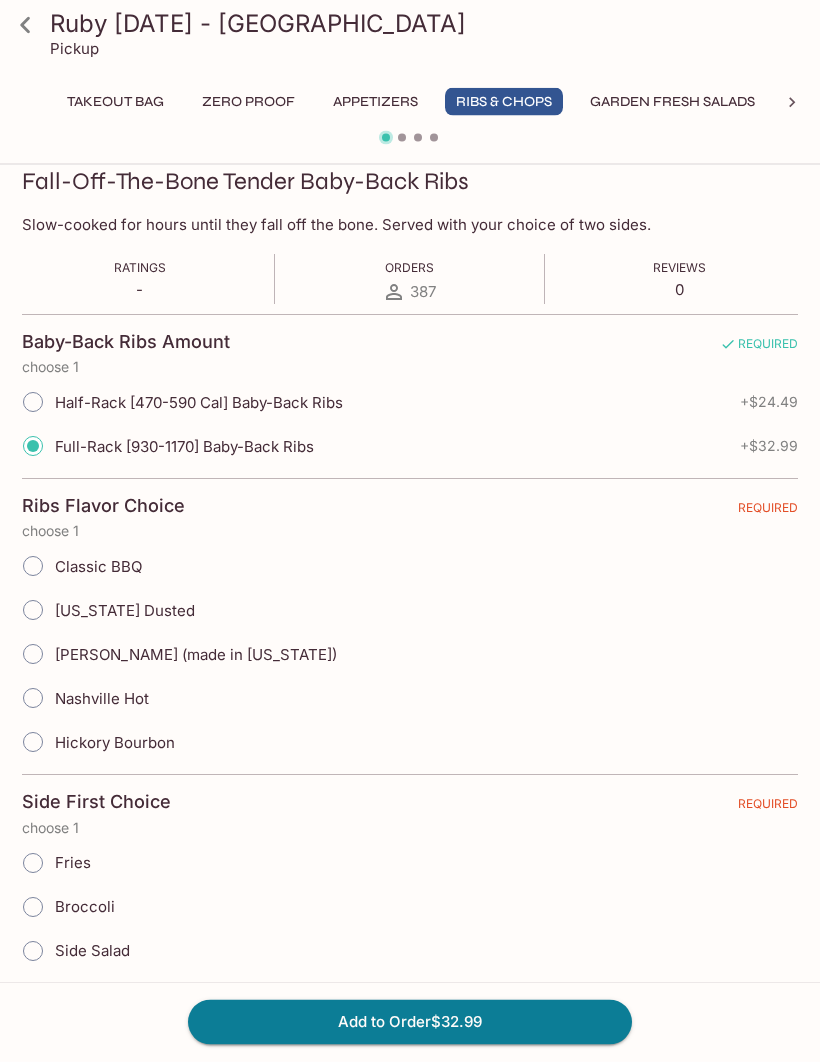 scroll, scrollTop: 286, scrollLeft: 0, axis: vertical 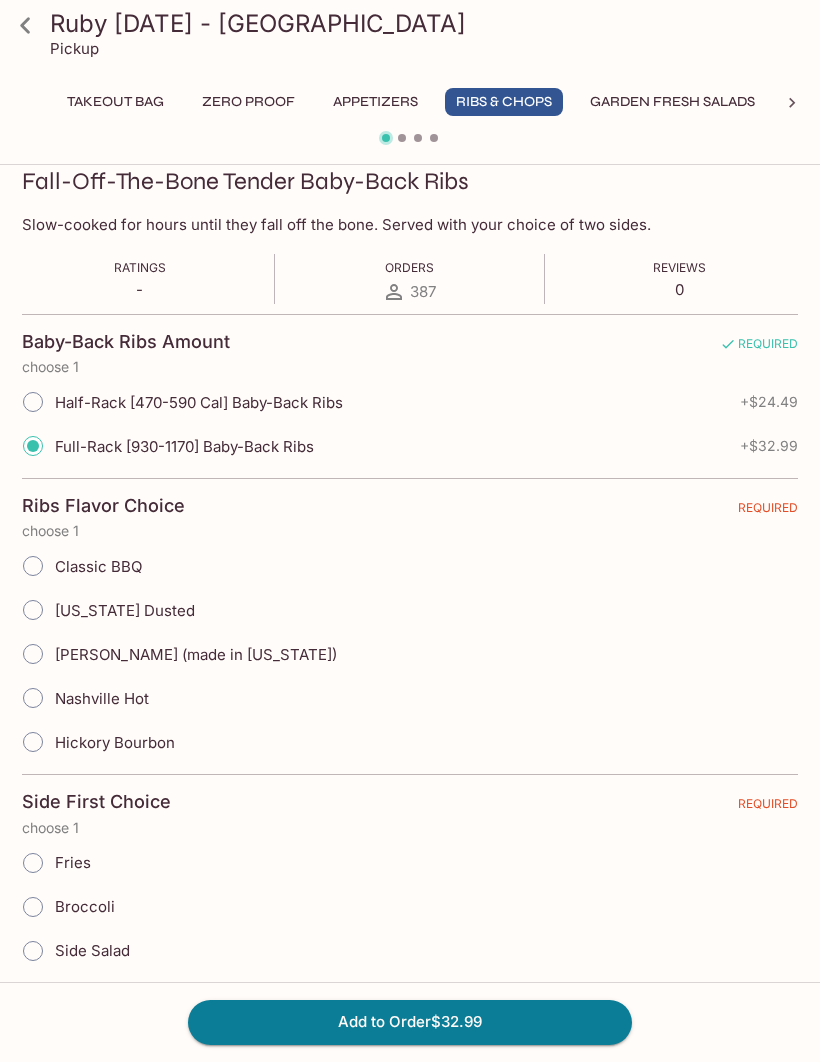 click on "[PERSON_NAME] (made in [US_STATE])" at bounding box center [33, 654] 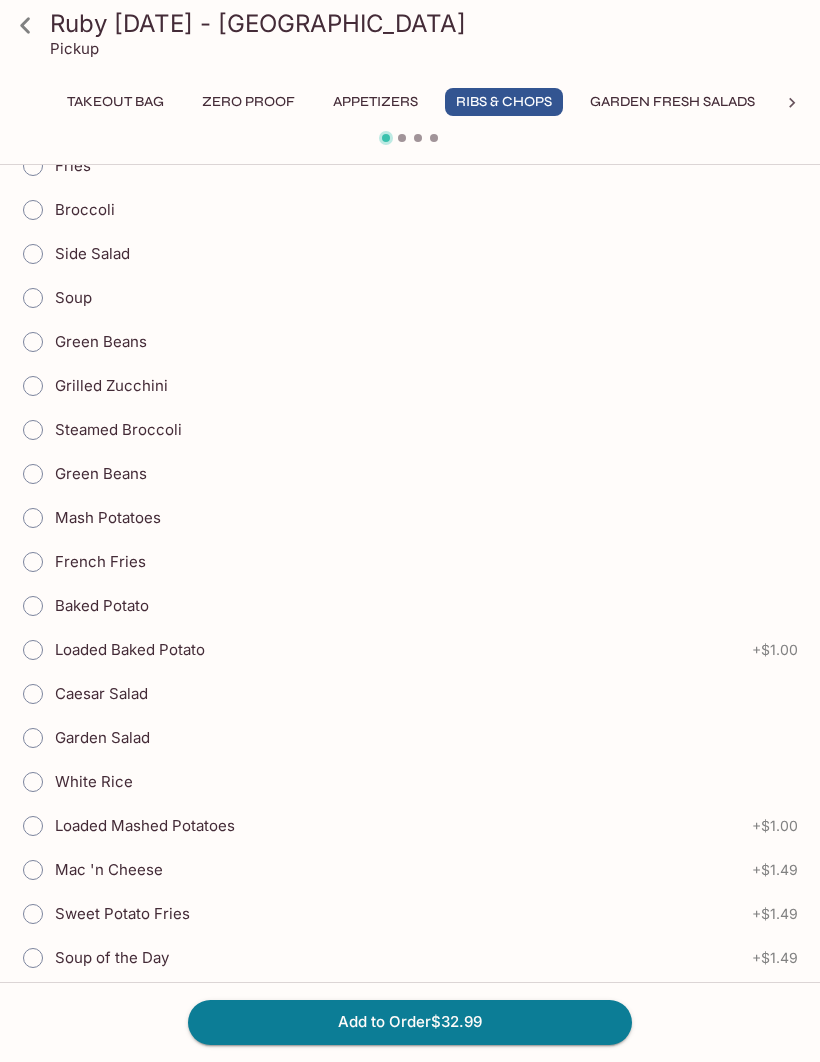 scroll, scrollTop: 986, scrollLeft: 0, axis: vertical 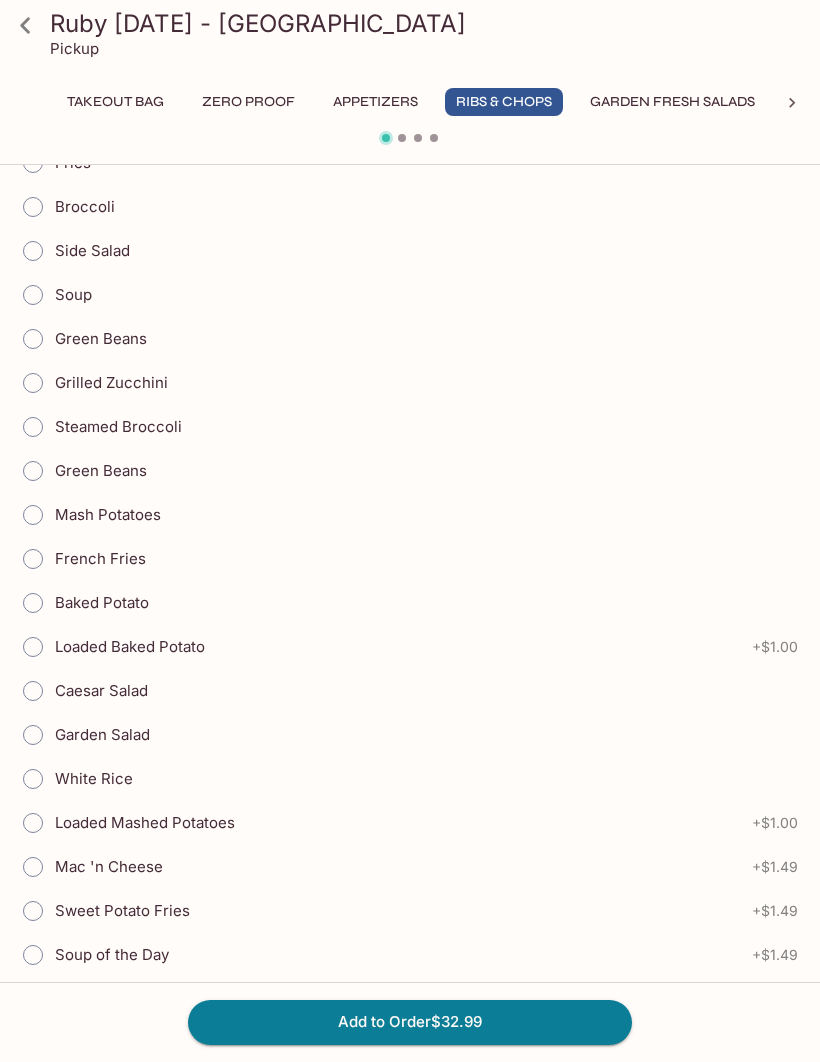 click on "Baked Potato" at bounding box center [33, 603] 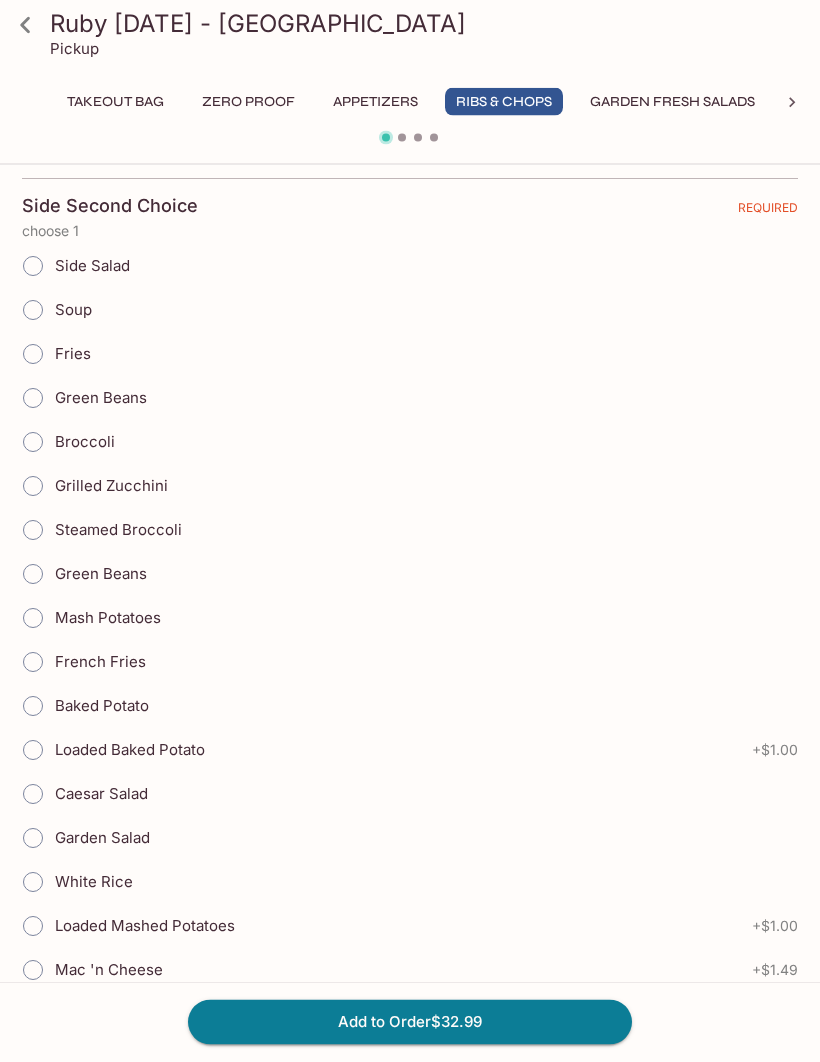 scroll, scrollTop: 1993, scrollLeft: 0, axis: vertical 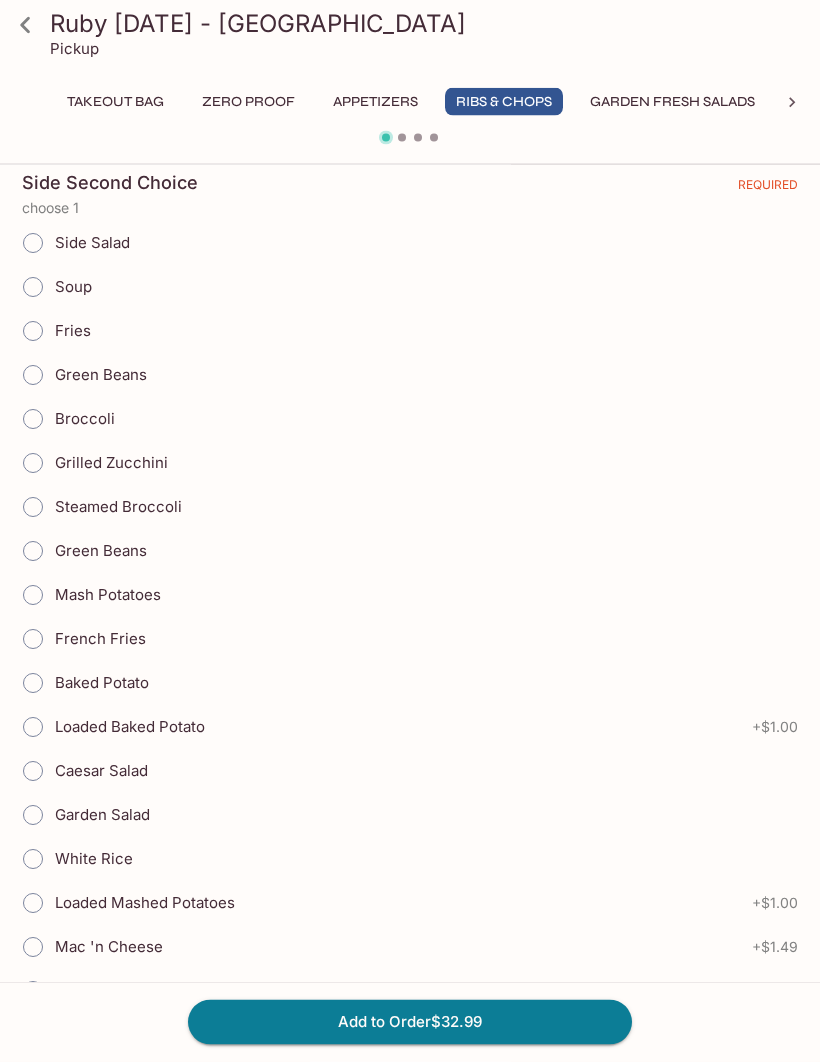 click on "Green Beans" at bounding box center (33, 376) 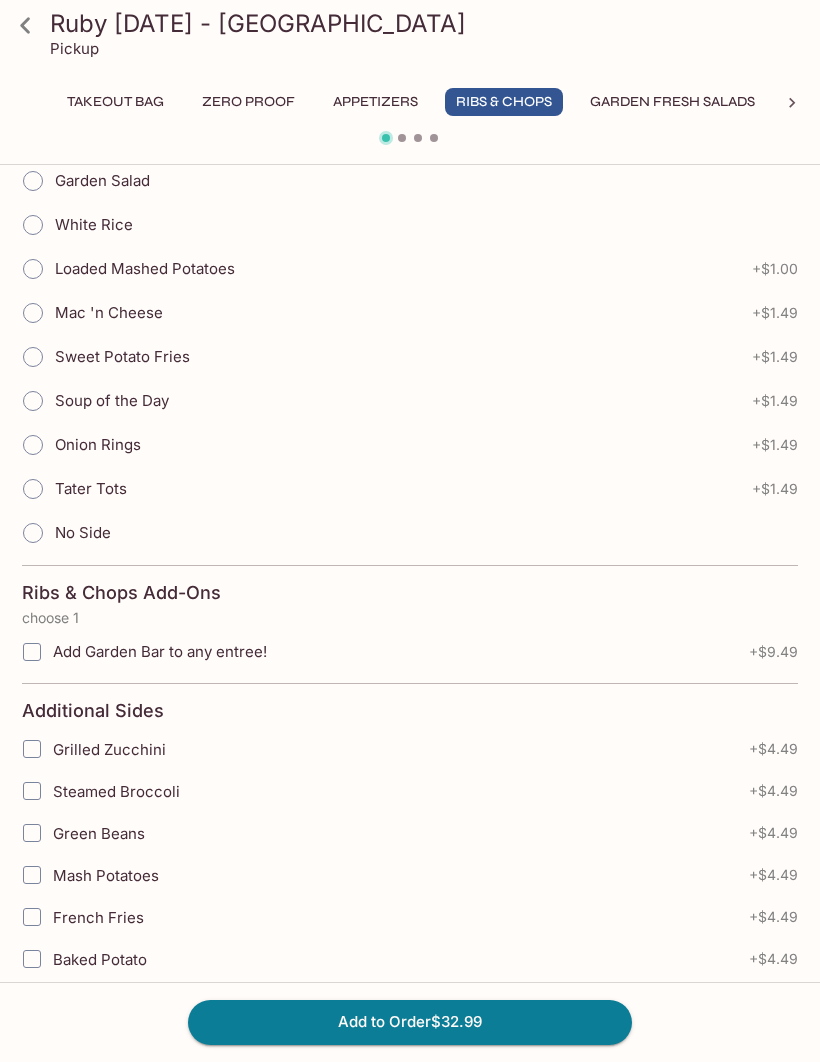 scroll, scrollTop: 2738, scrollLeft: 0, axis: vertical 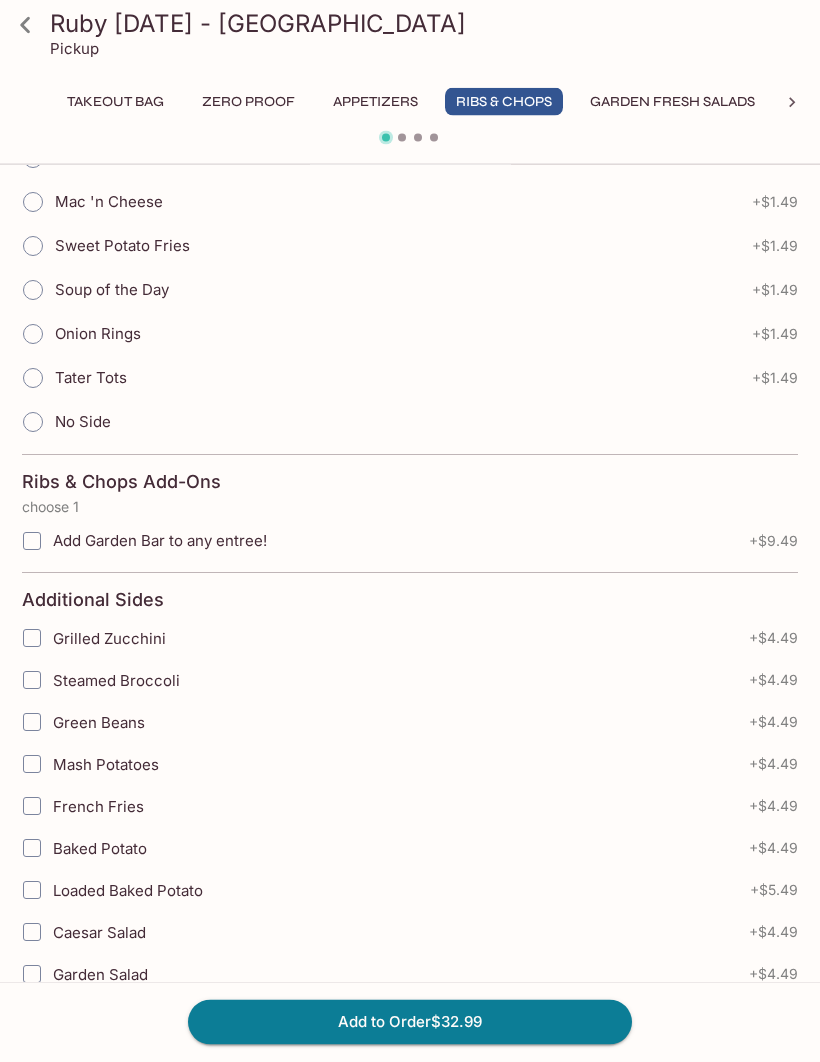 click on "Baked Potato" at bounding box center (32, 849) 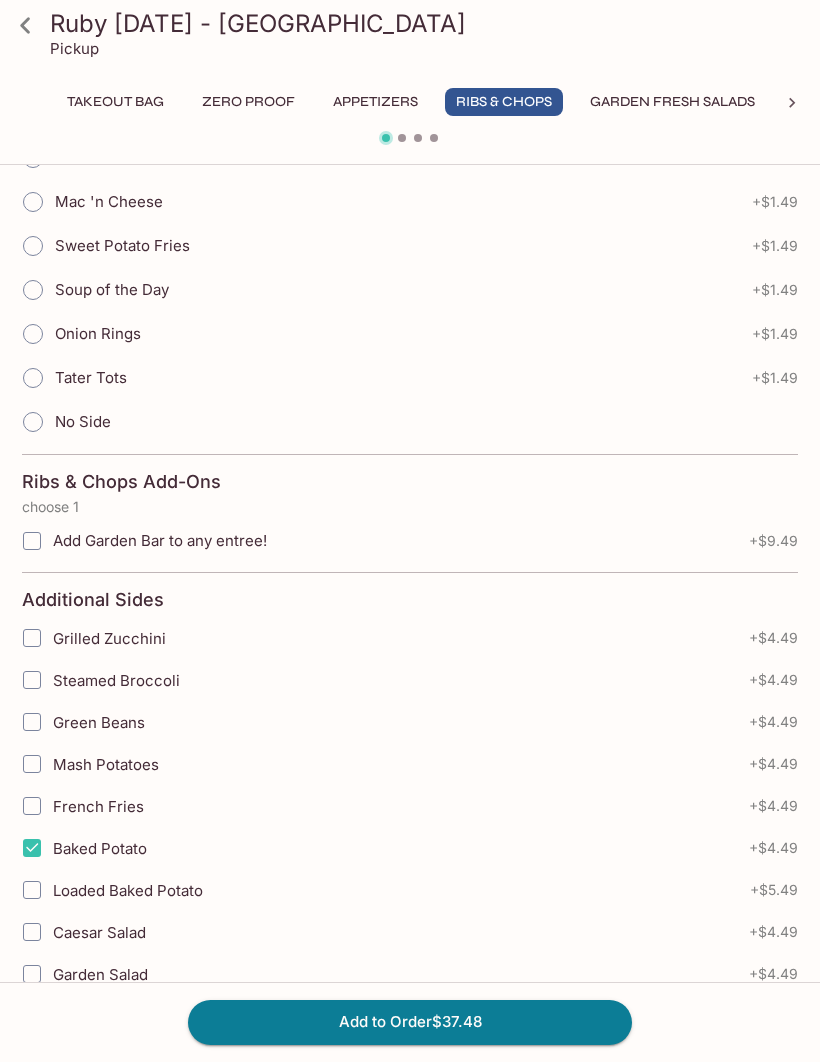 click on "Add to Order  $37.48" at bounding box center (410, 1022) 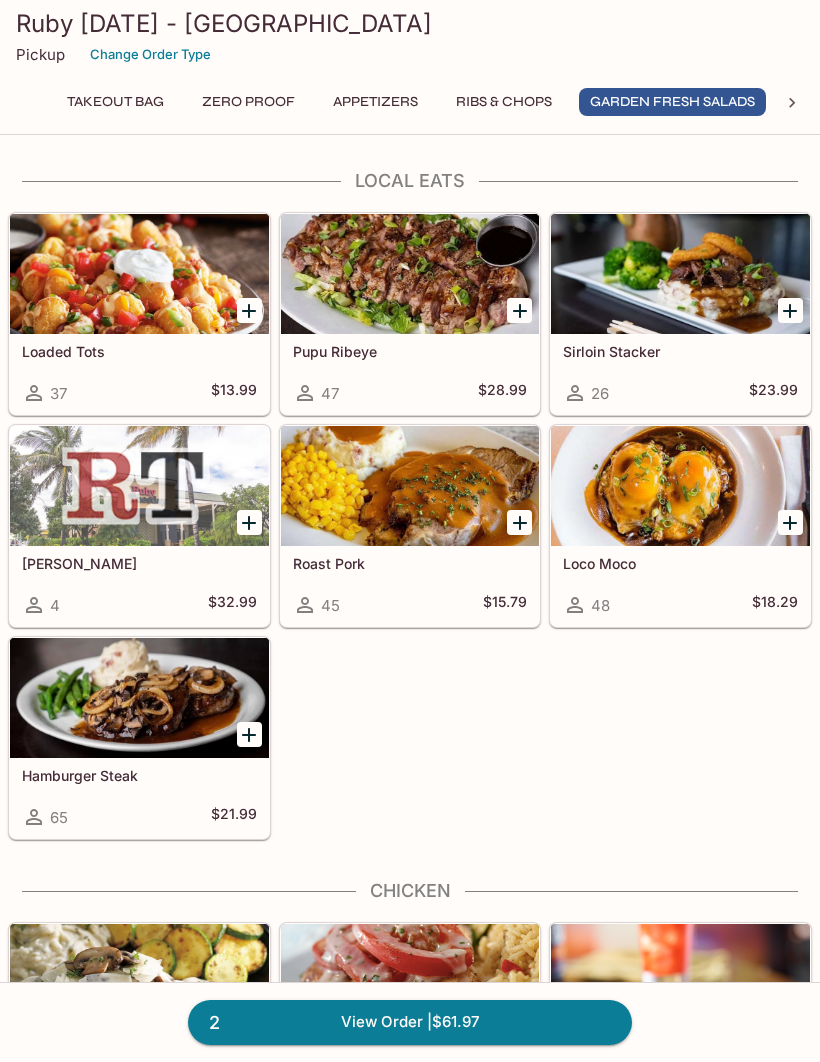 scroll, scrollTop: 2768, scrollLeft: 0, axis: vertical 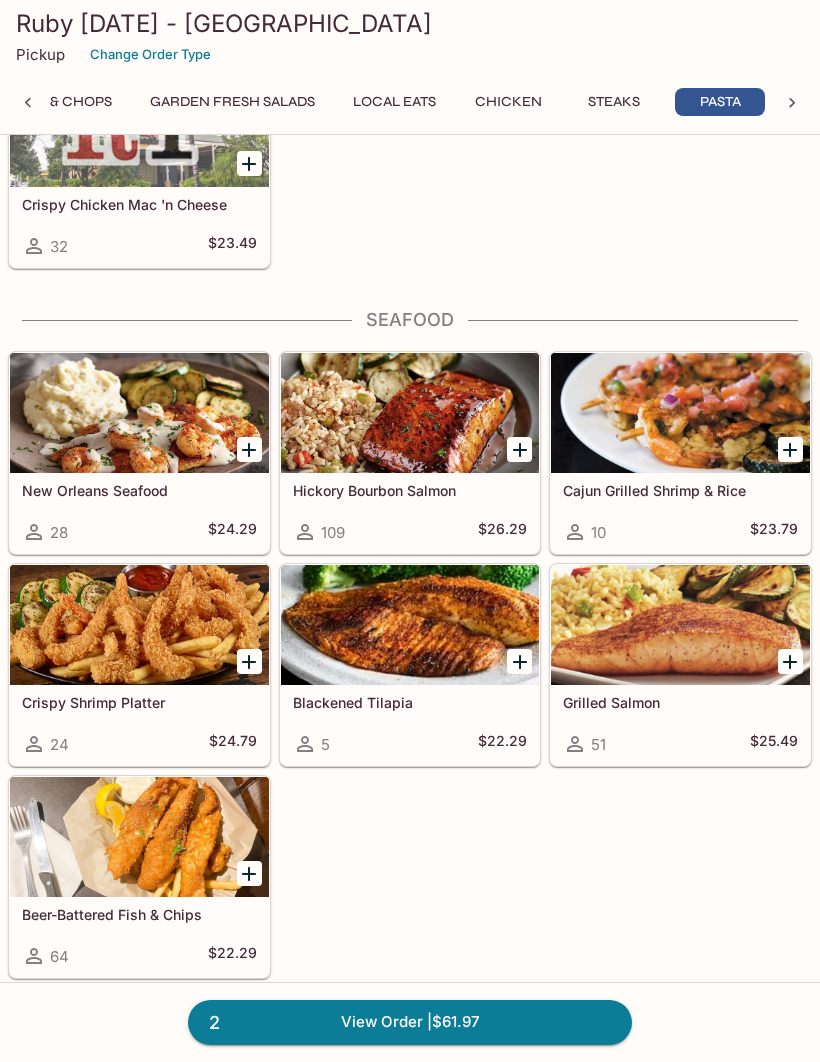 click at bounding box center (680, 625) 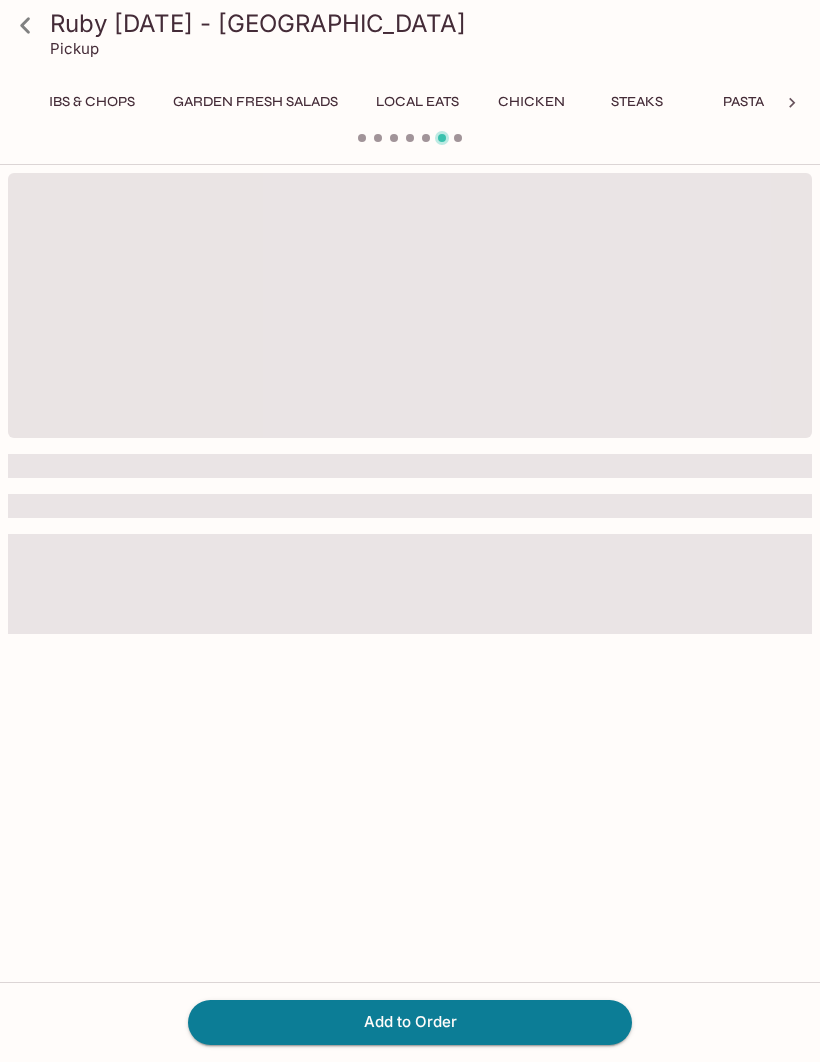 scroll 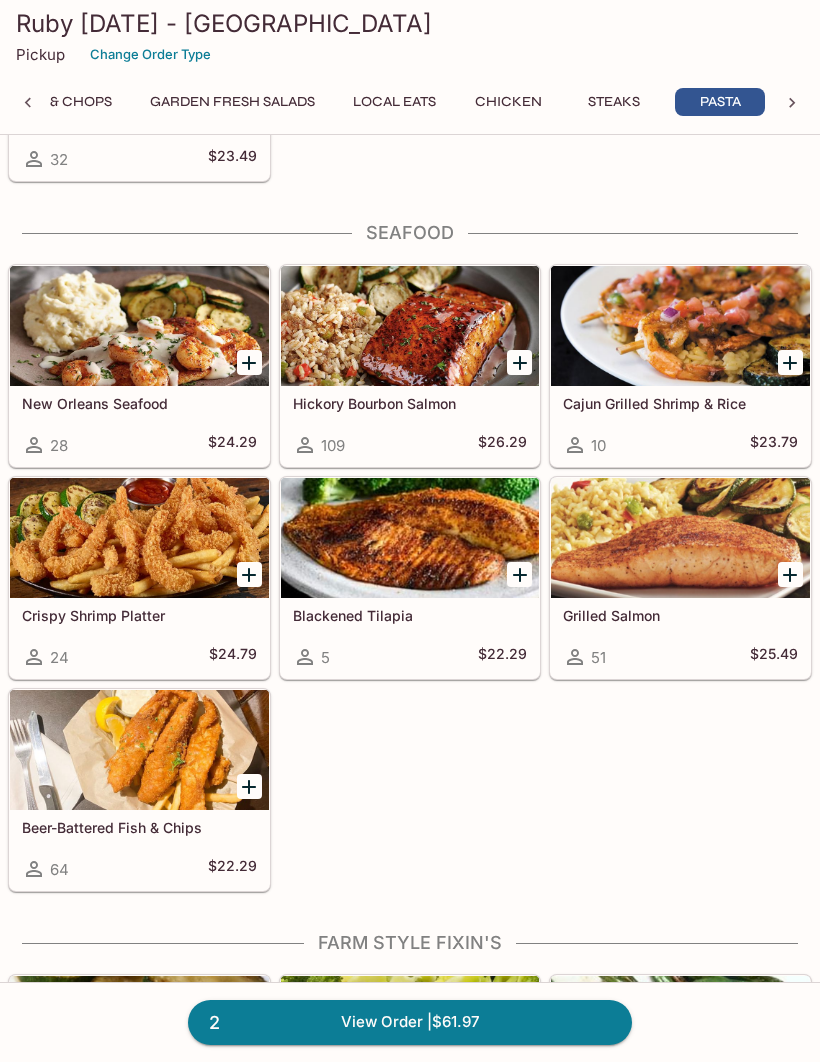 click at bounding box center (410, 326) 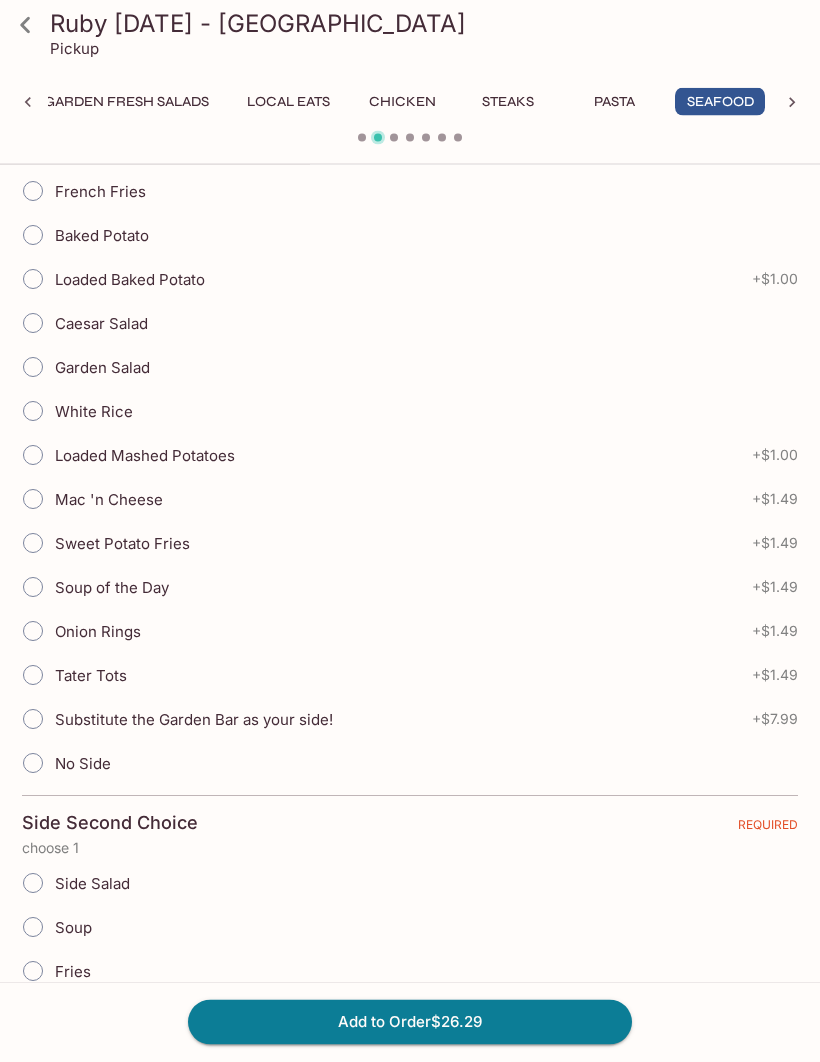 click on "White Rice" at bounding box center [33, 412] 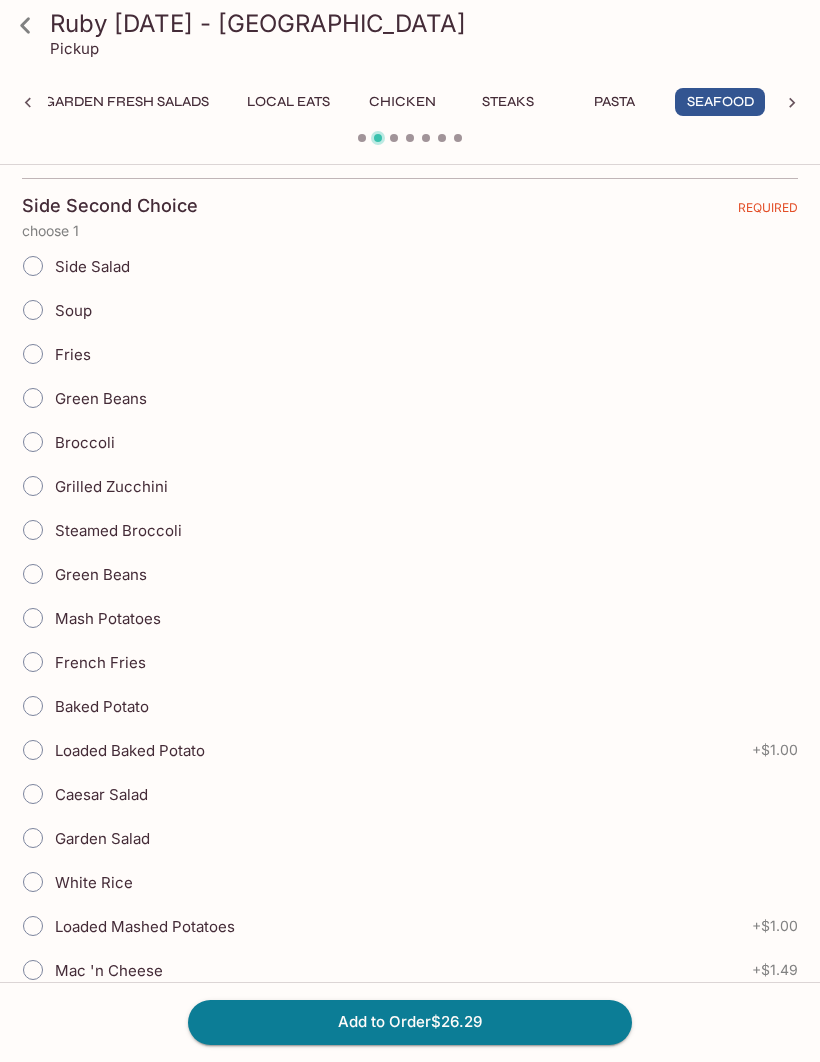 click on "Grilled Zucchini" at bounding box center [33, 486] 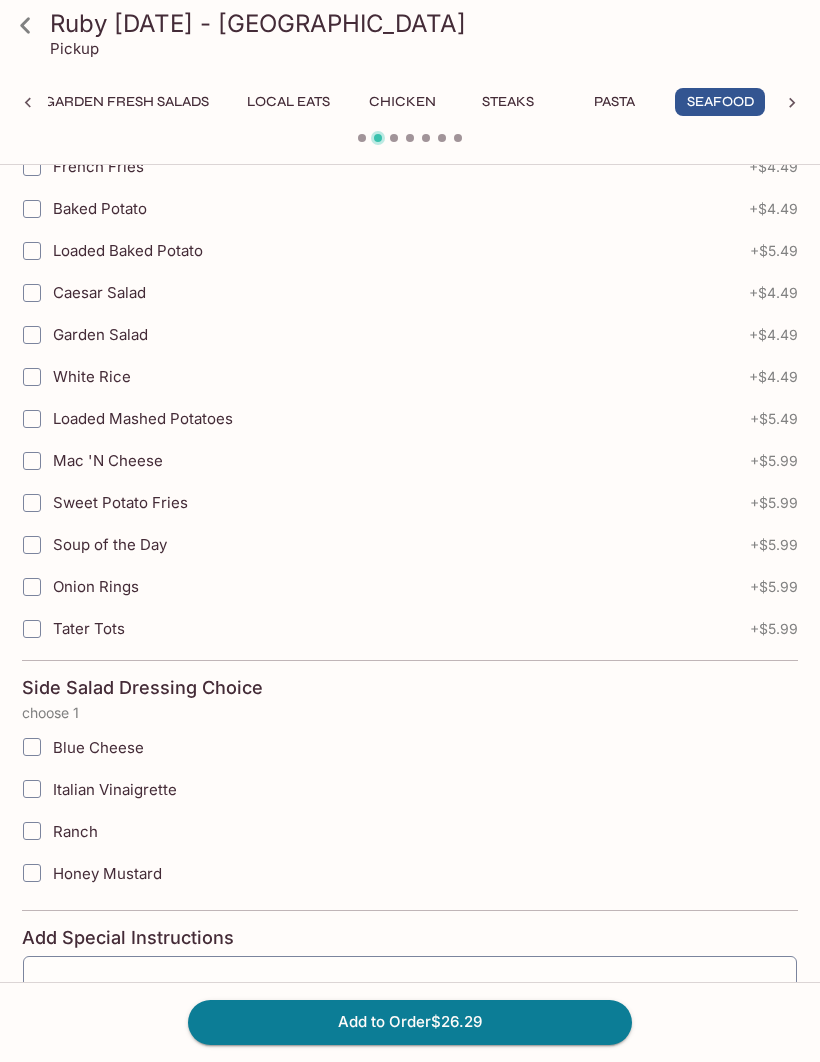 scroll, scrollTop: 3038, scrollLeft: 0, axis: vertical 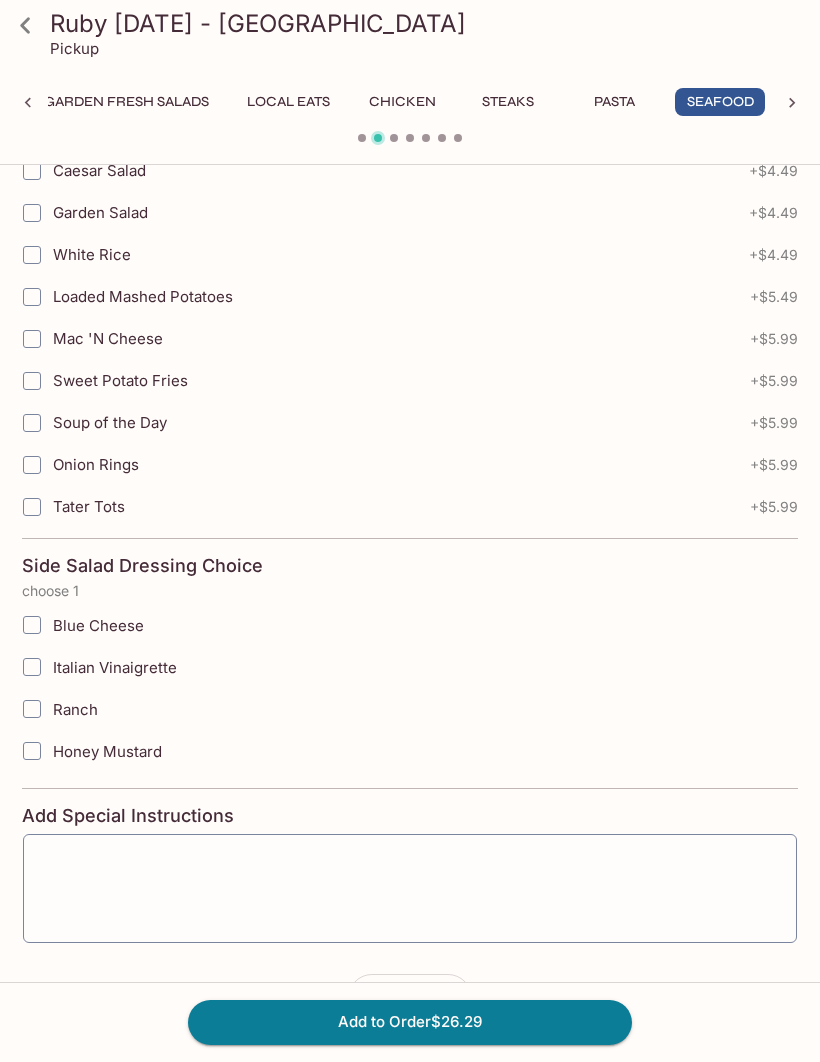 click at bounding box center (410, 889) 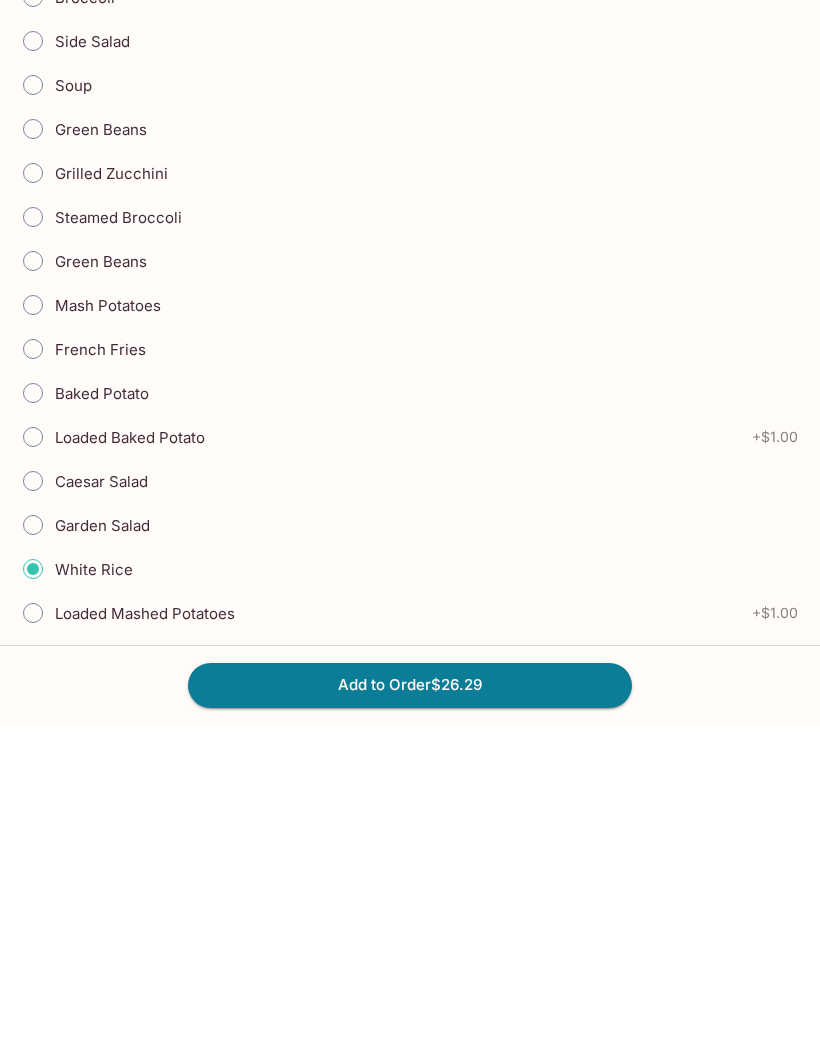 scroll, scrollTop: 418, scrollLeft: 0, axis: vertical 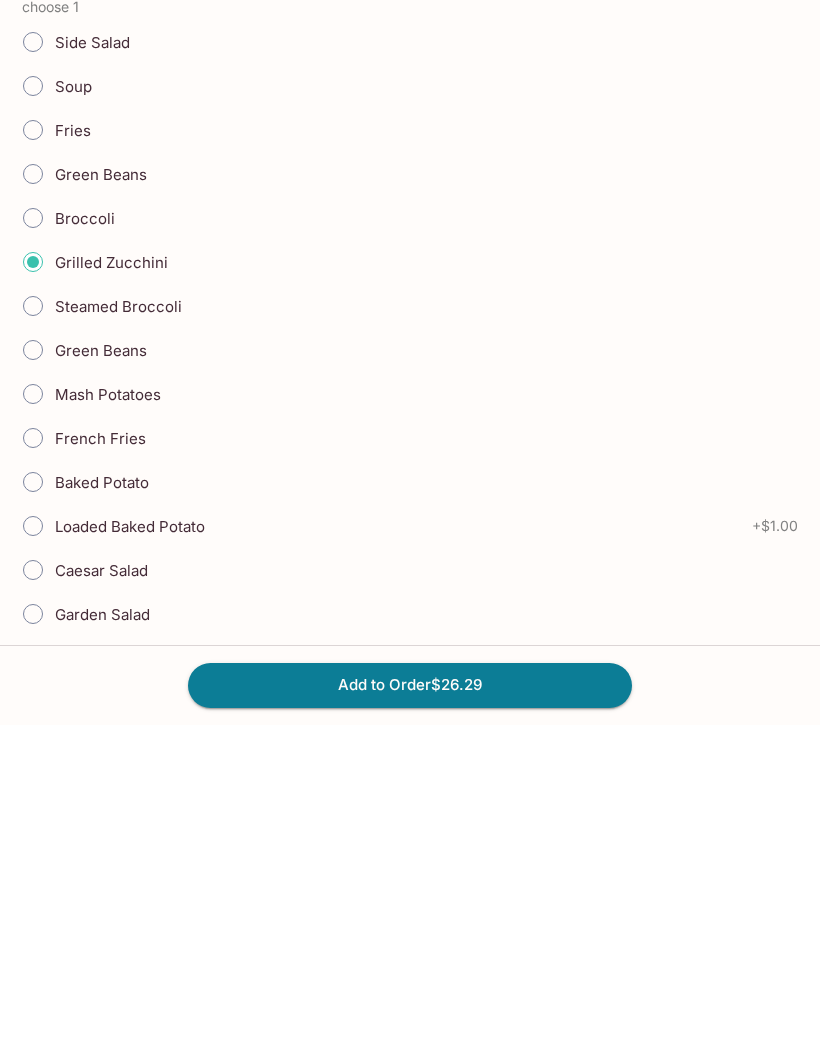 type on "Salmon cooked halfway through." 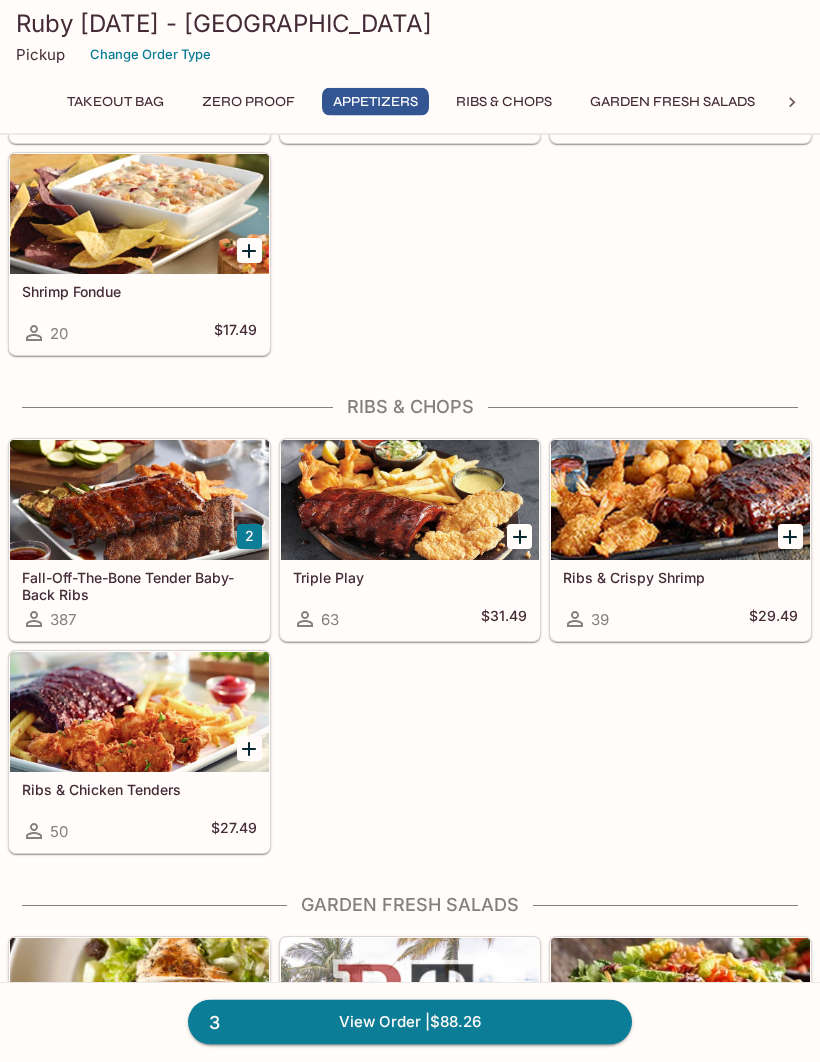 scroll, scrollTop: 1496, scrollLeft: 0, axis: vertical 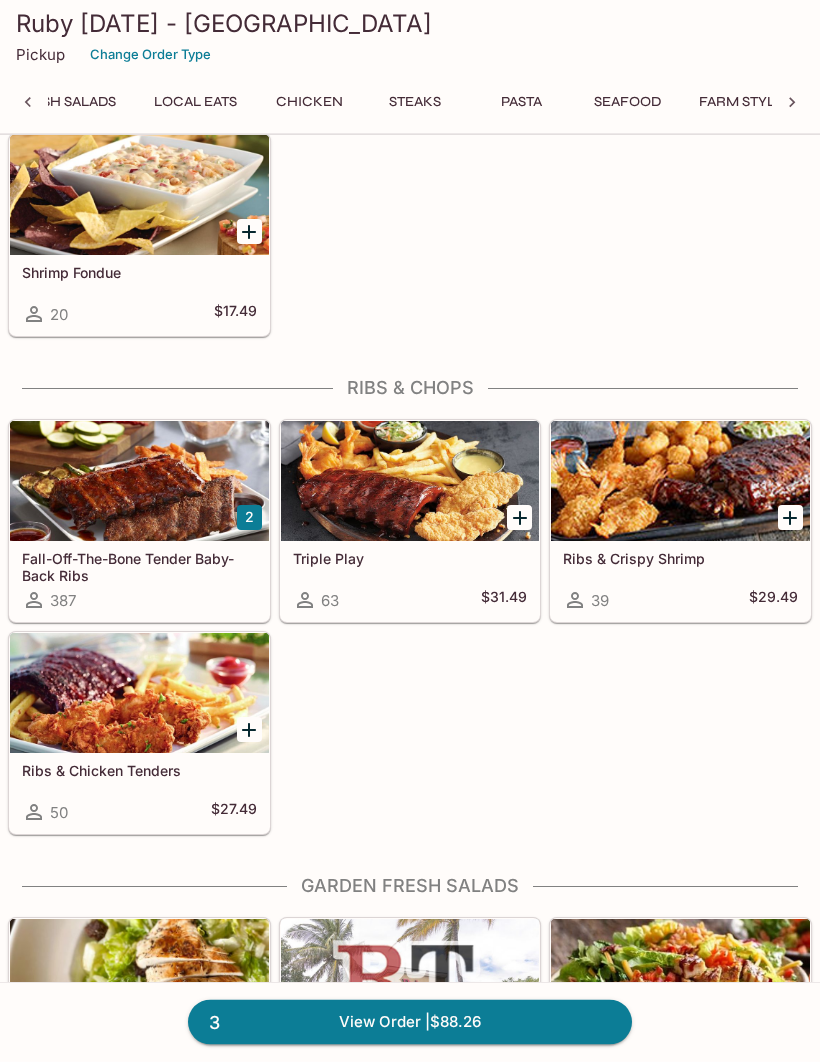 click on "Seafood" at bounding box center (627, 102) 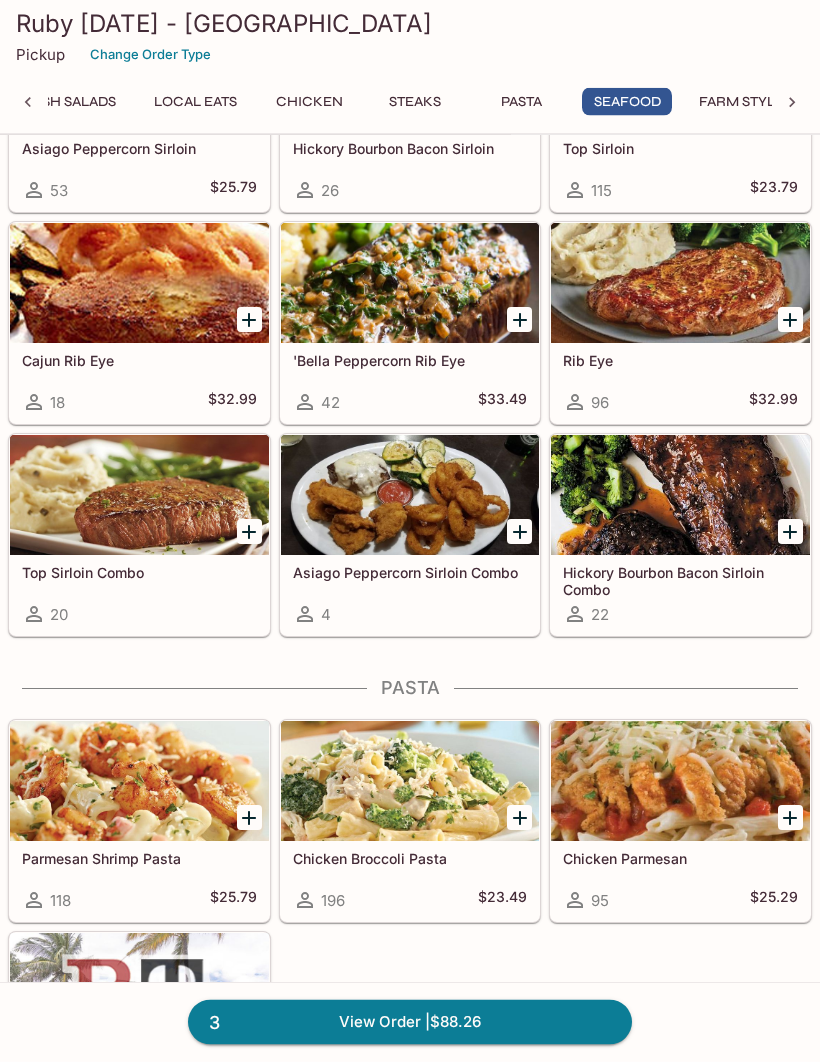 scroll, scrollTop: 5116, scrollLeft: 0, axis: vertical 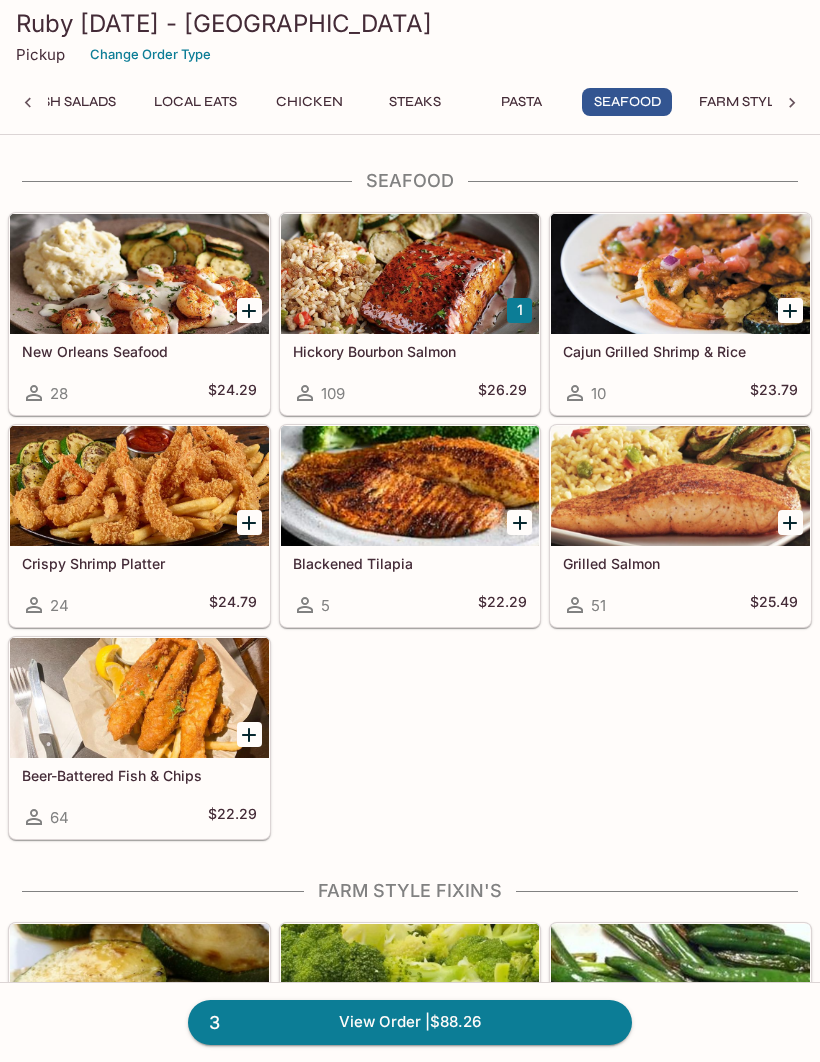 click at bounding box center [410, 274] 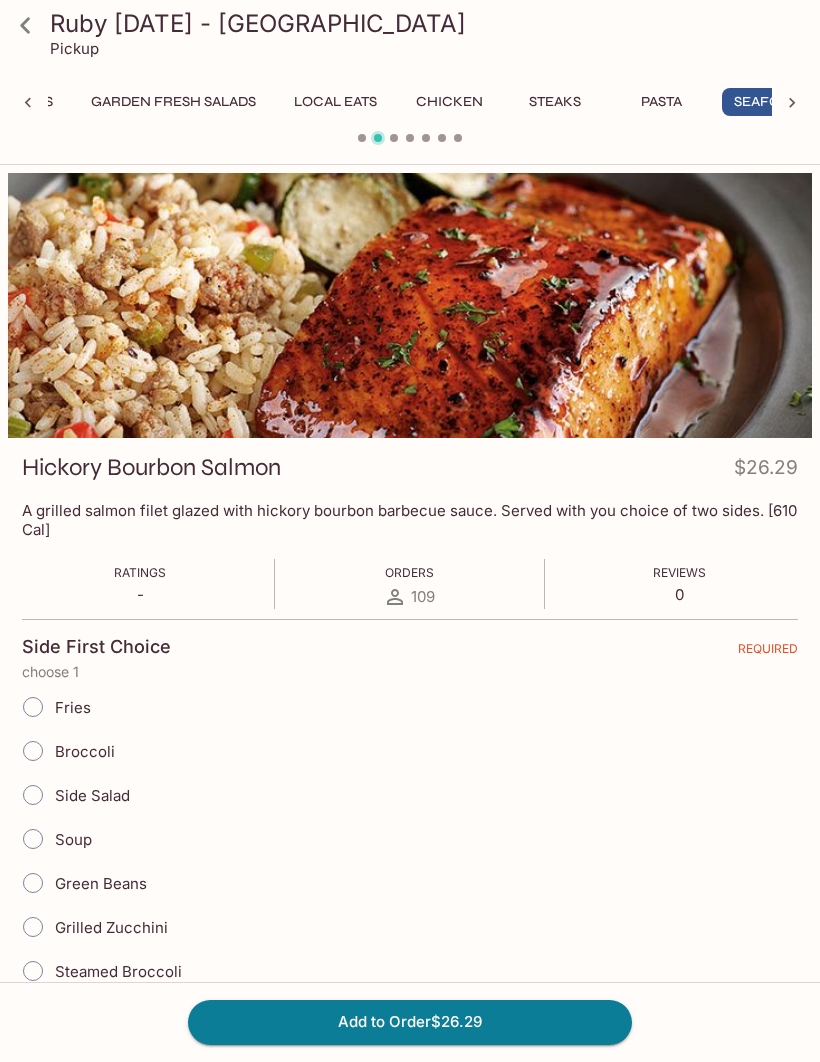 scroll, scrollTop: 0, scrollLeft: 546, axis: horizontal 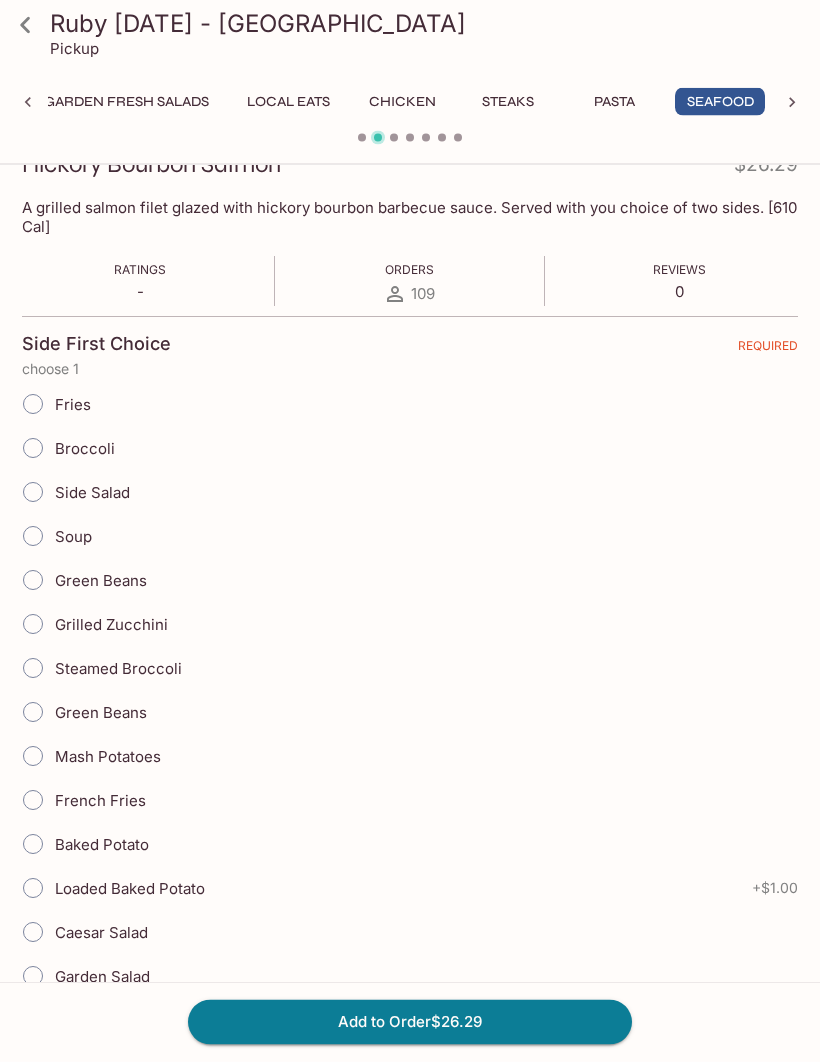 click on "Grilled Zucchini" at bounding box center (33, 625) 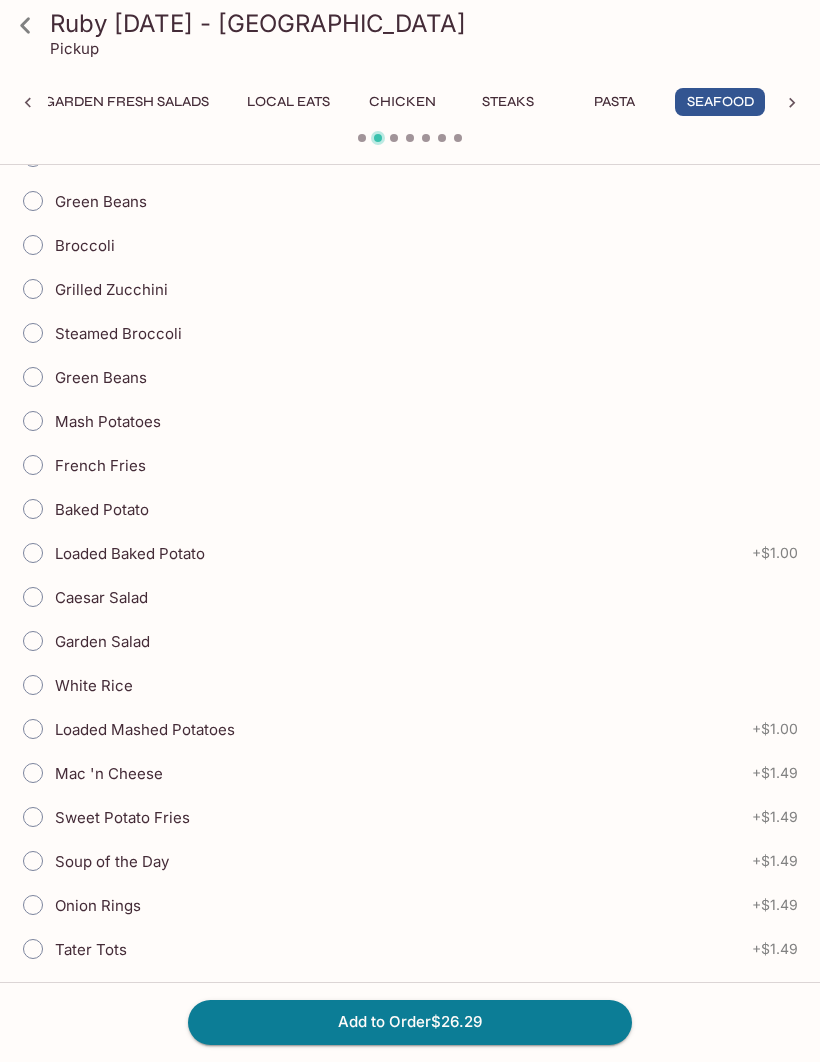 scroll, scrollTop: 1740, scrollLeft: 0, axis: vertical 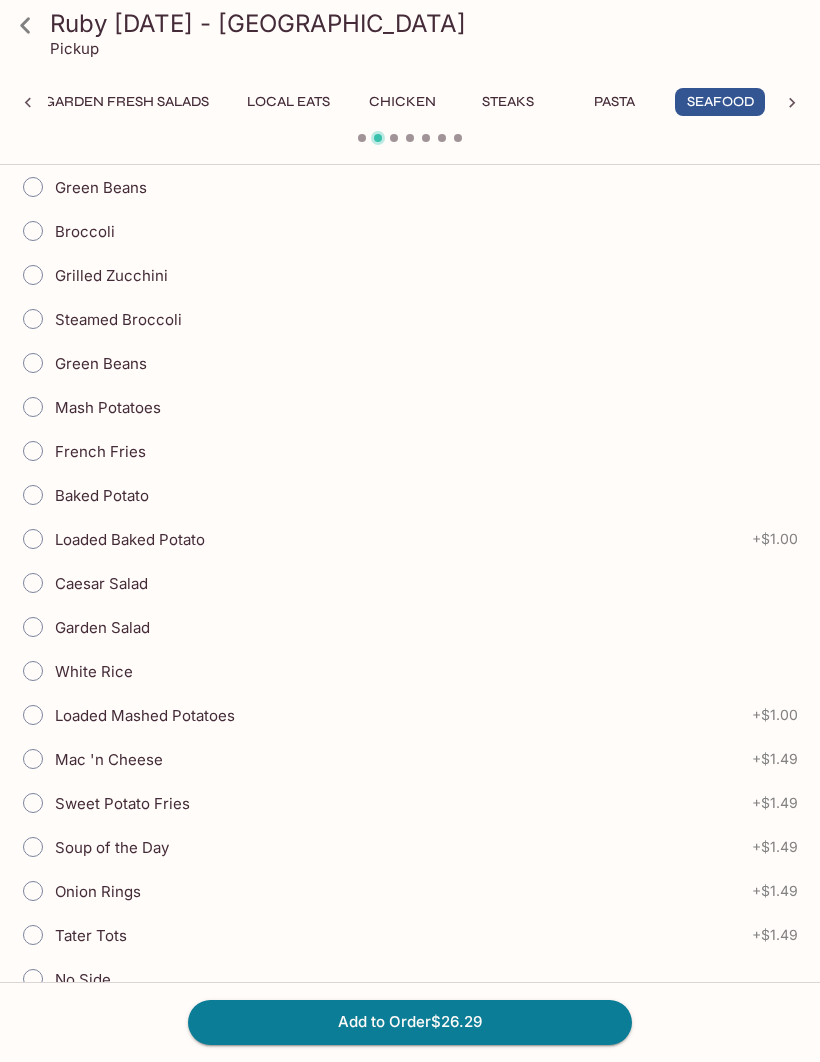 click on "White Rice" at bounding box center [72, 671] 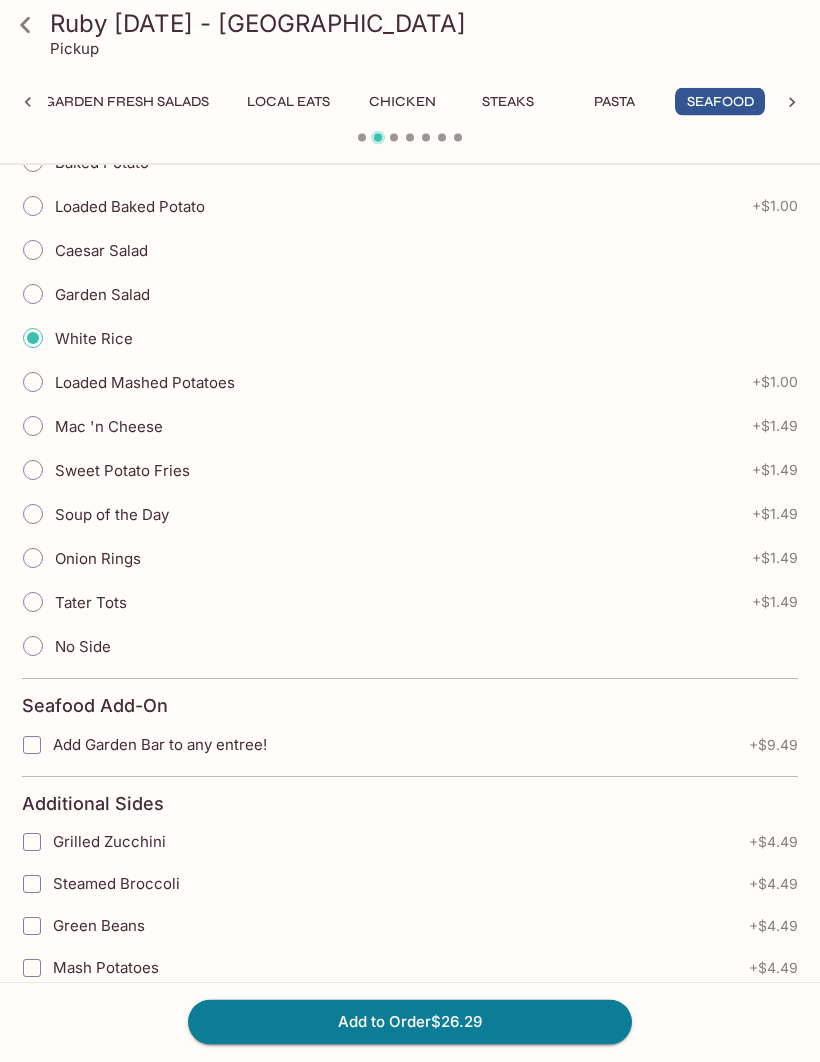 scroll, scrollTop: 2073, scrollLeft: 0, axis: vertical 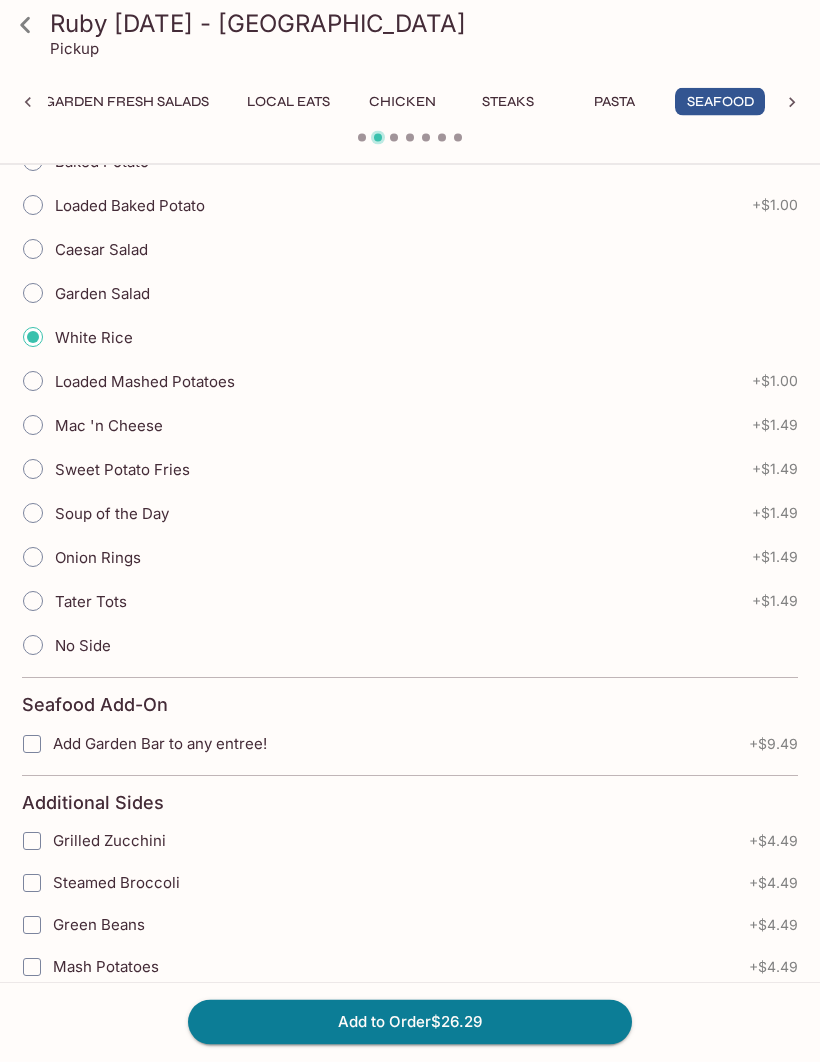 click on "Add to Order  $26.29" at bounding box center [410, 1022] 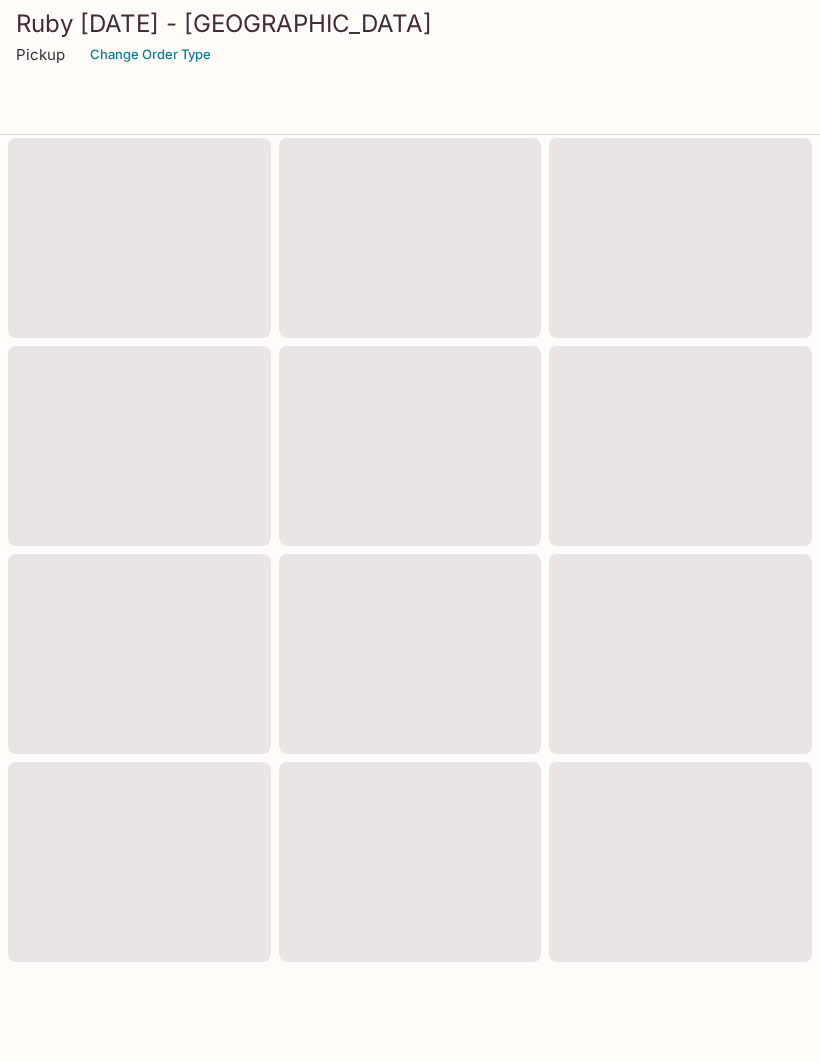scroll, scrollTop: 0, scrollLeft: 0, axis: both 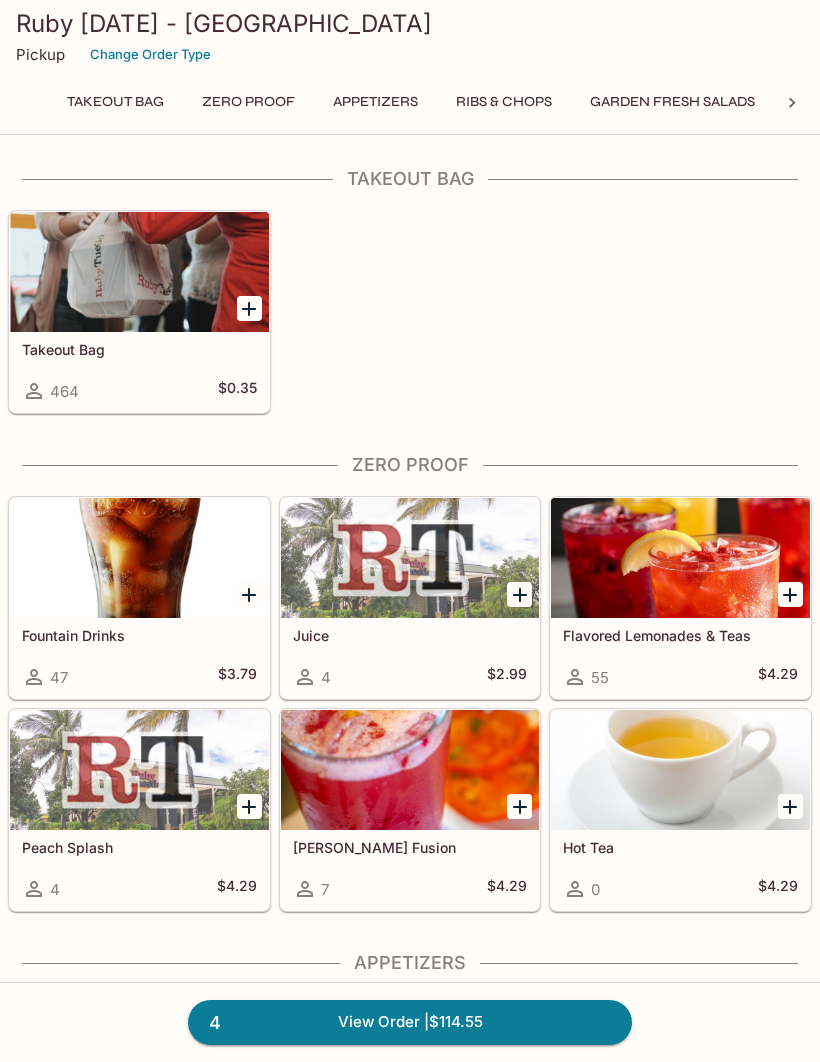 click on "4 View Order |  $114.55" at bounding box center [410, 1022] 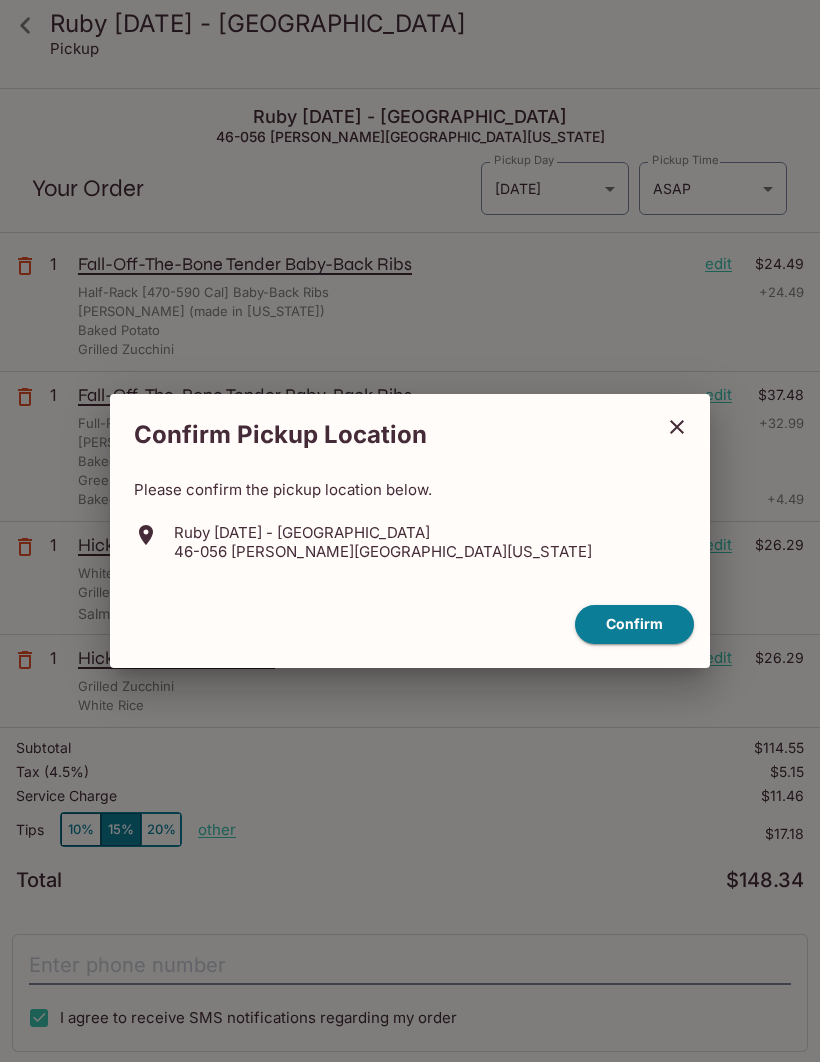 click on "Confirm" at bounding box center [634, 624] 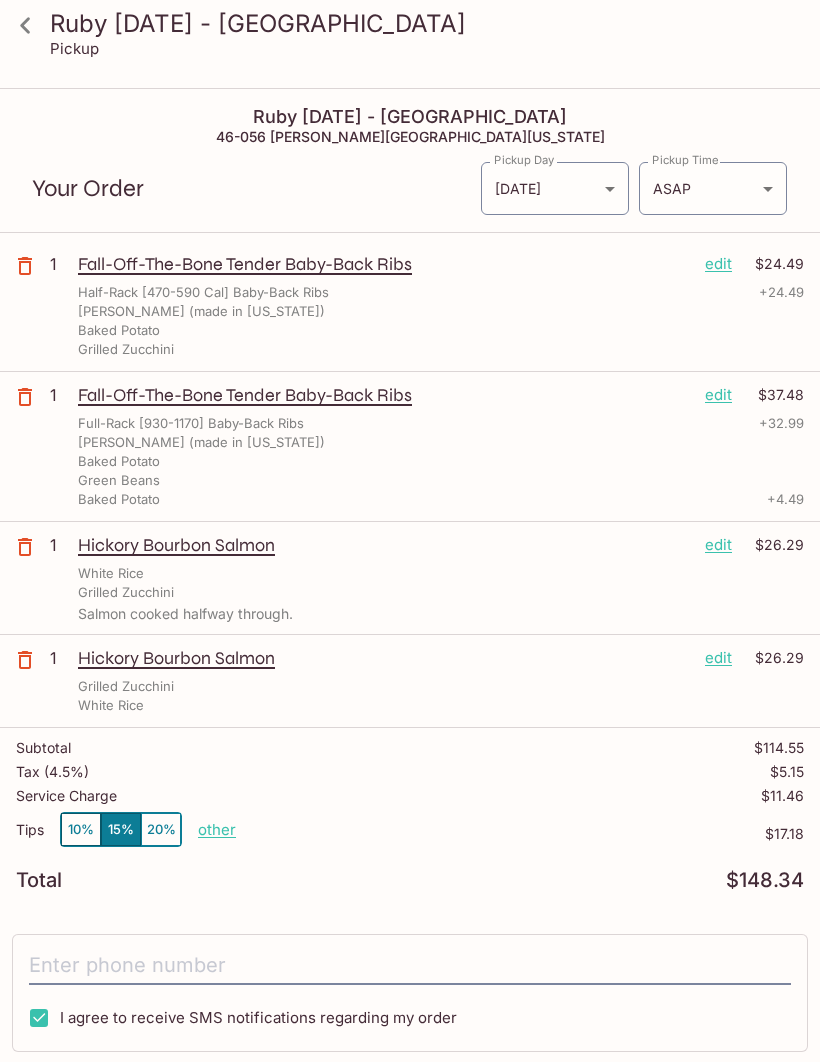 click on "Ruby [DATE] - Windward Mall Pickup Ruby [DATE] - Windward Mall [STREET_ADDRESS][US_STATE] Your Order Pickup Day [DATE] [DATE] Pickup Day Pickup Time ASAP ASAP Pickup Time 1 Fall-Off-The-Bone Tender Baby-Back Ribs edit $24.49 Half-Rack [470-590 Cal] Baby-Back Ribs + 24.49 Mango Kiawe (made in [US_STATE]) Baked Potato Grilled Zucchini 1 Fall-Off-The-Bone Tender Baby-Back Ribs edit $37.48 Full-Rack [930-1170] Baby-Back Ribs + 32.99 Mango Kiawe (made in [US_STATE]) Baked Potato Green Beans Baked Potato + 4.49 1 Hickory Bourbon Salmon edit $26.29 White Rice Grilled Zucchini Salmon cooked halfway through. 1 Hickory Bourbon Salmon edit $26.29 Grilled Zucchini White Rice Subtotal $114.55 Tax ( 4.5% ) $5.15 Service Charge $11.46 Tips 10% 15% 20% other $17.18 Total $148.34 I agree to receive SMS notifications regarding my order x Pay with Credit Card Ruby [DATE] - Windward Mall | Powered by [PERSON_NAME]" at bounding box center (410, 621) 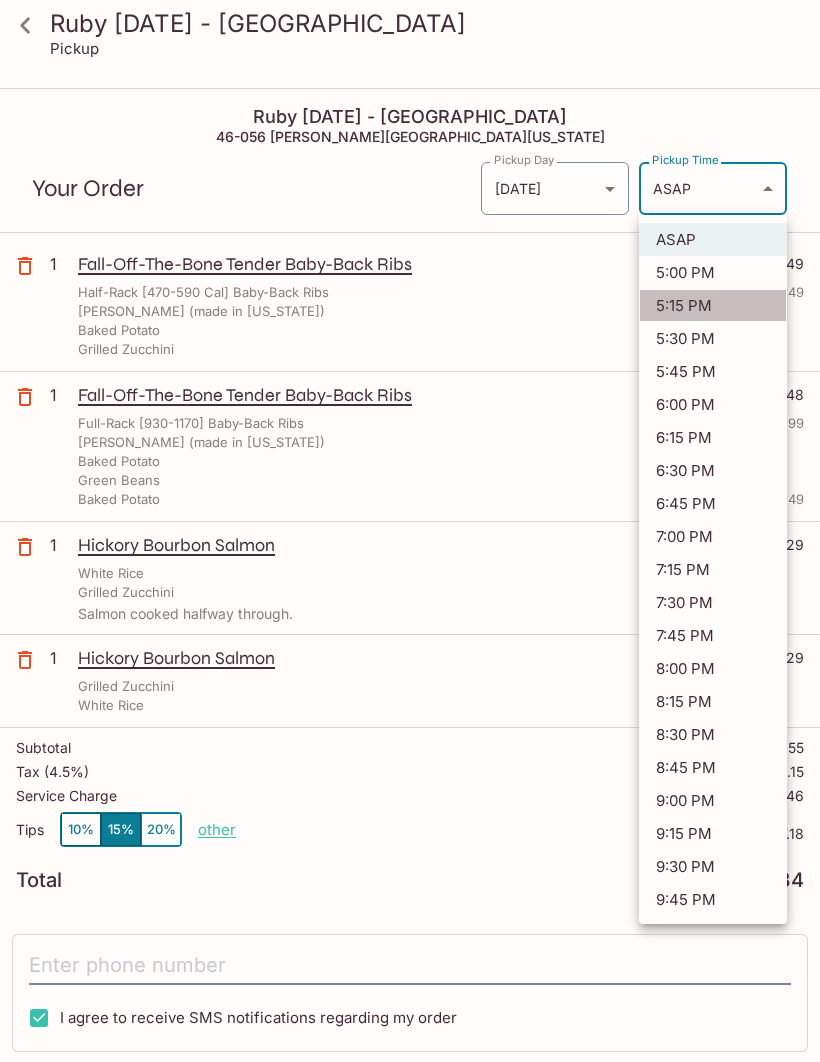 click on "5:15 PM" at bounding box center (713, 305) 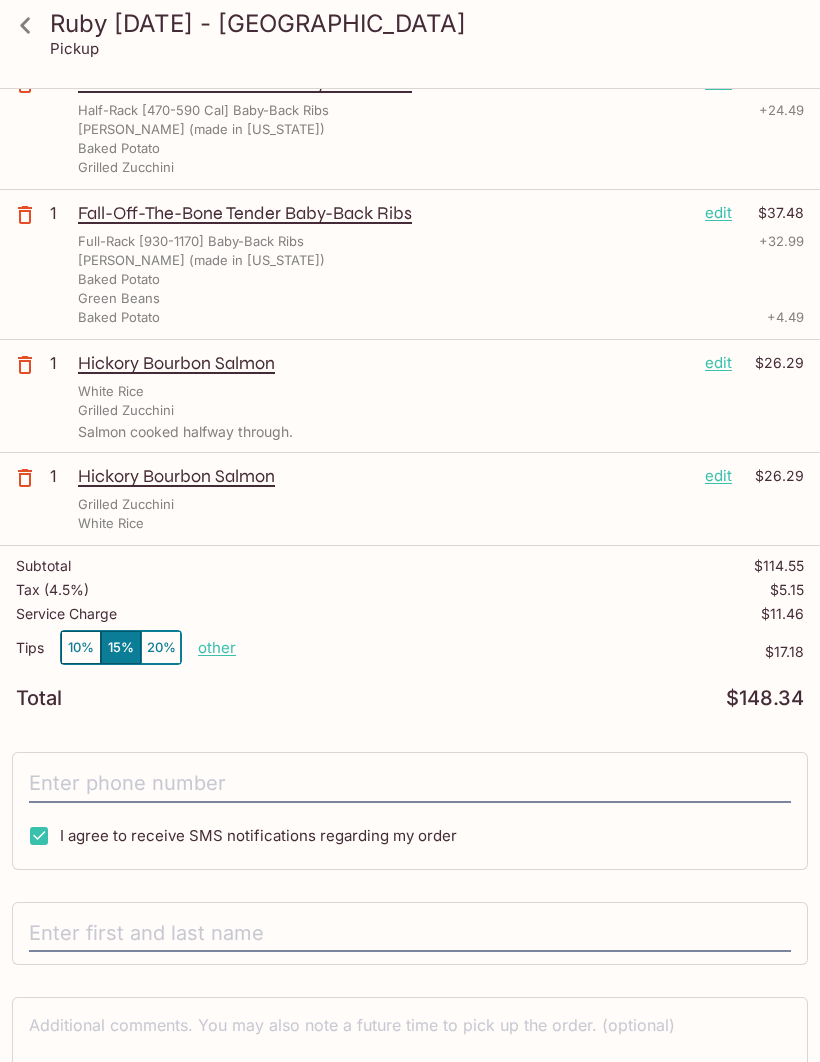 scroll, scrollTop: 0, scrollLeft: 0, axis: both 